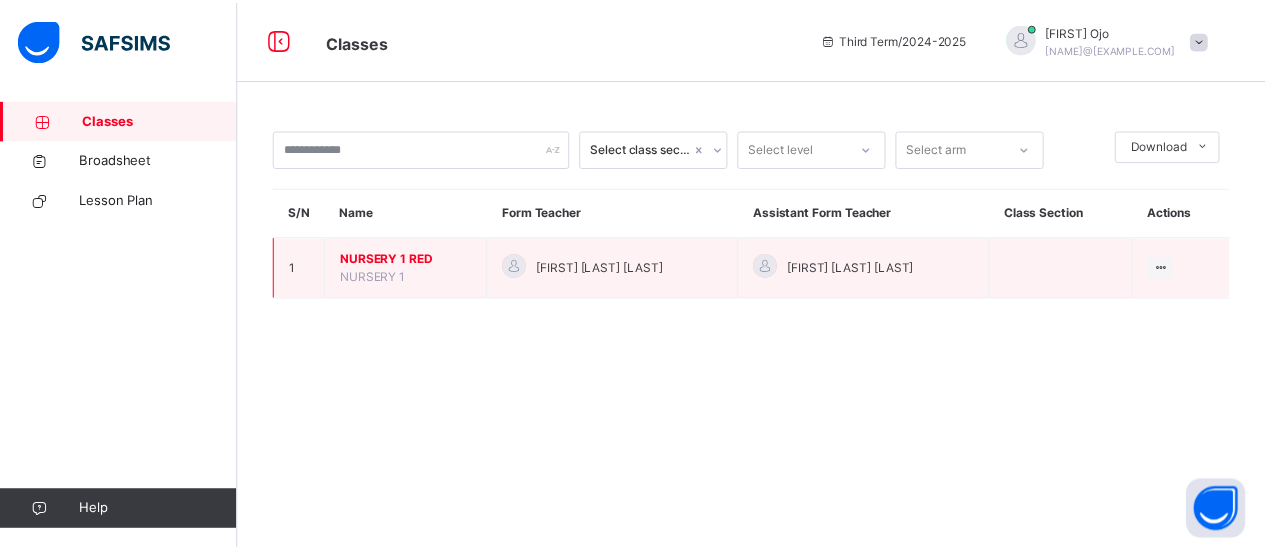 scroll, scrollTop: 0, scrollLeft: 0, axis: both 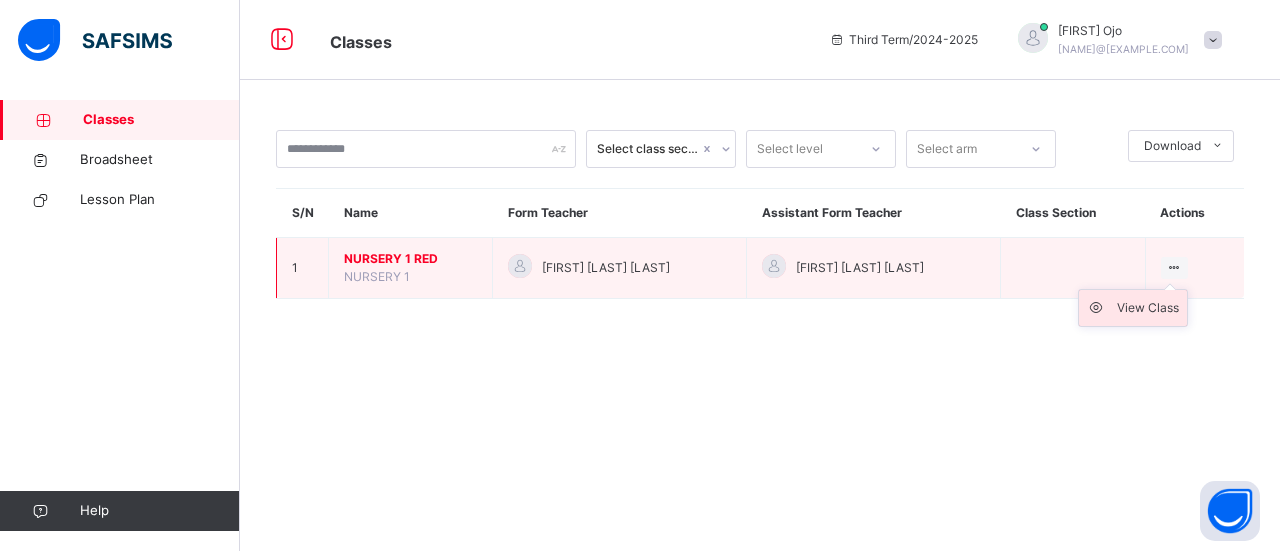 click on "View Class" at bounding box center [1148, 308] 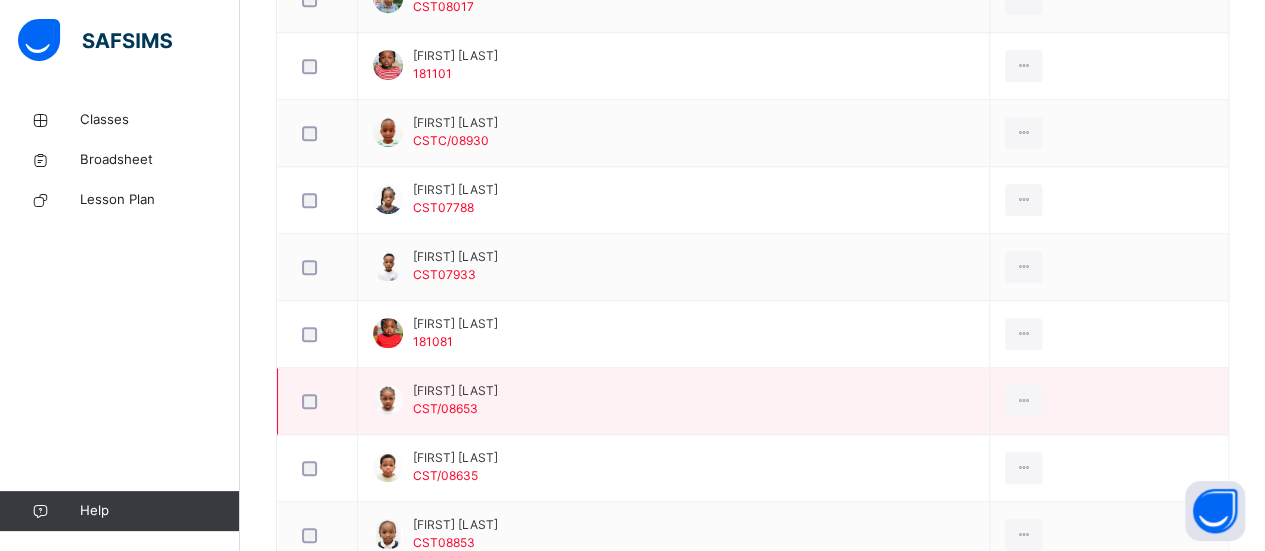 scroll, scrollTop: 754, scrollLeft: 0, axis: vertical 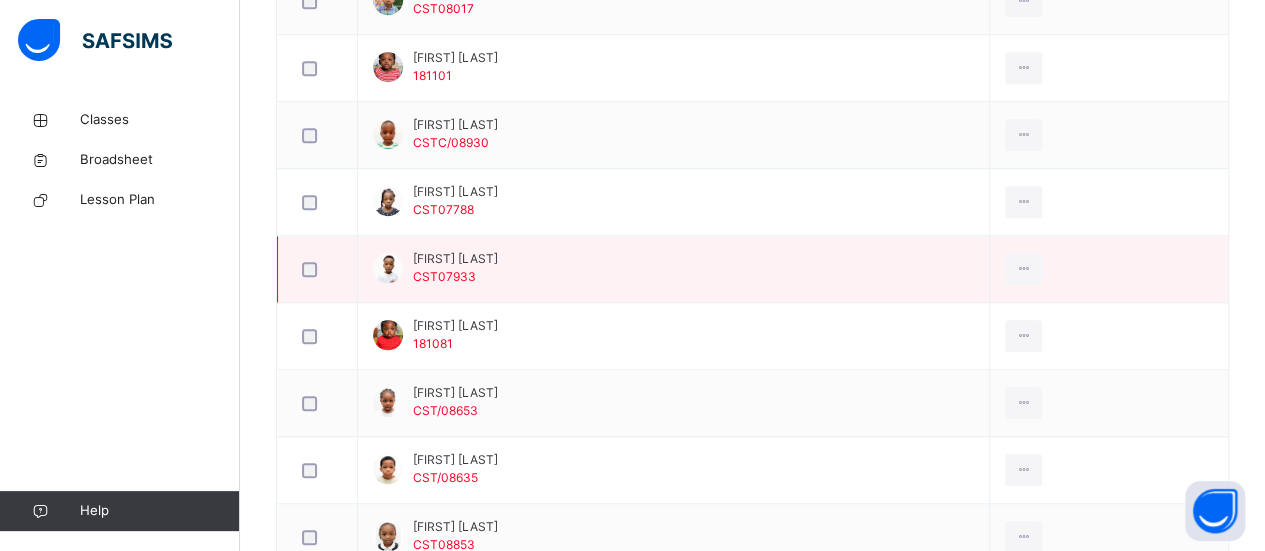 click on "CST07933" at bounding box center [444, 276] 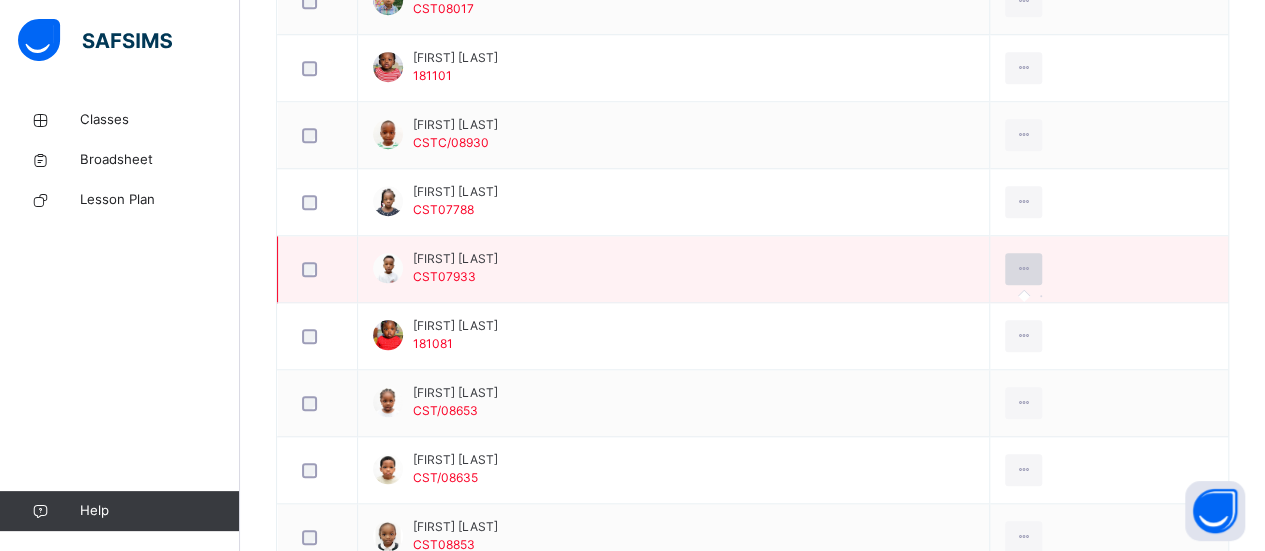 click at bounding box center (1023, 269) 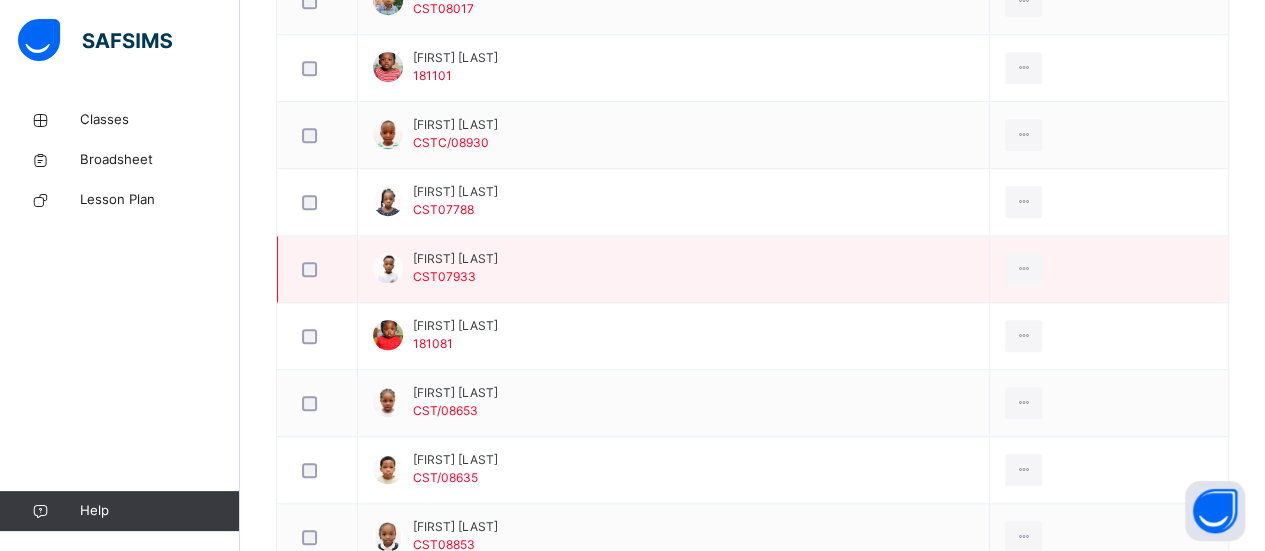 click on "[FIRST] [LAST]" at bounding box center [455, 259] 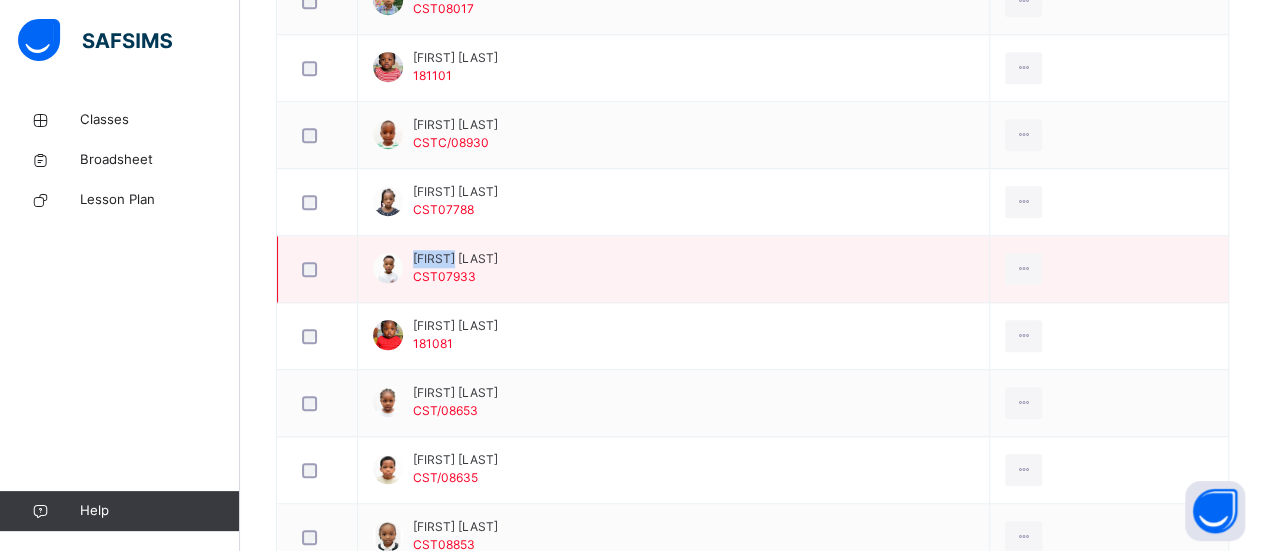 click on "[FIRST] [LAST]" at bounding box center (455, 259) 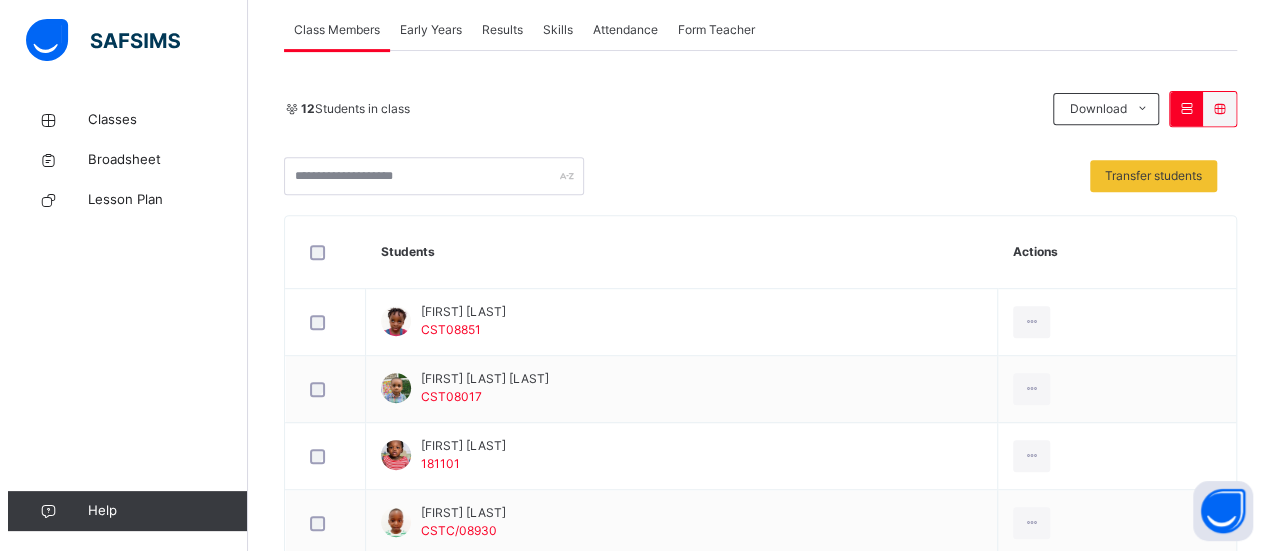 scroll, scrollTop: 257, scrollLeft: 0, axis: vertical 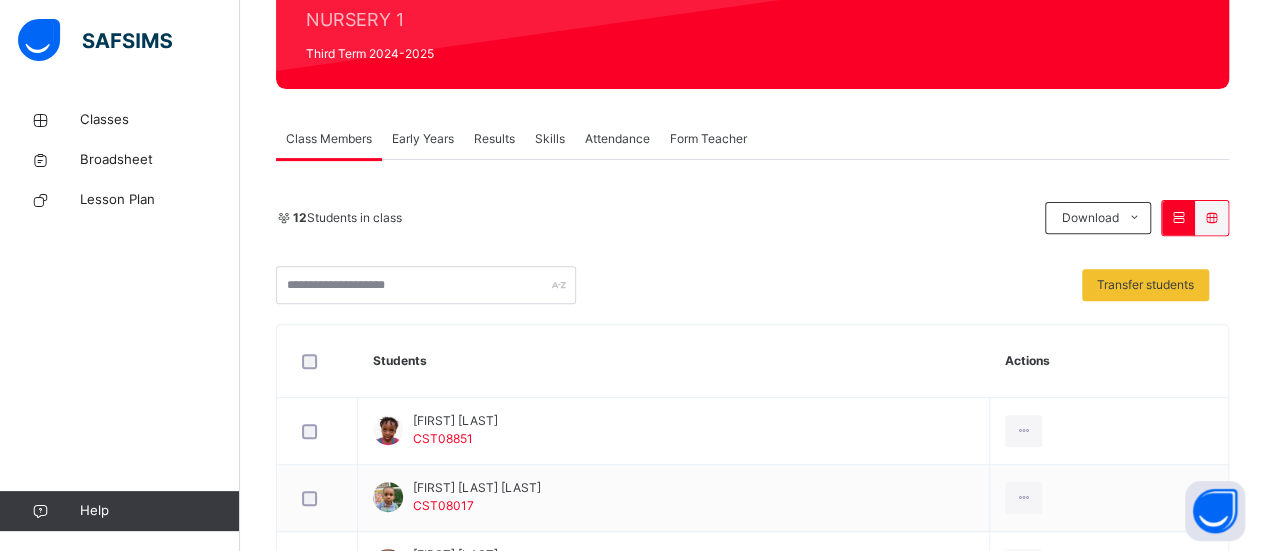 click on "Early Years" at bounding box center (423, 139) 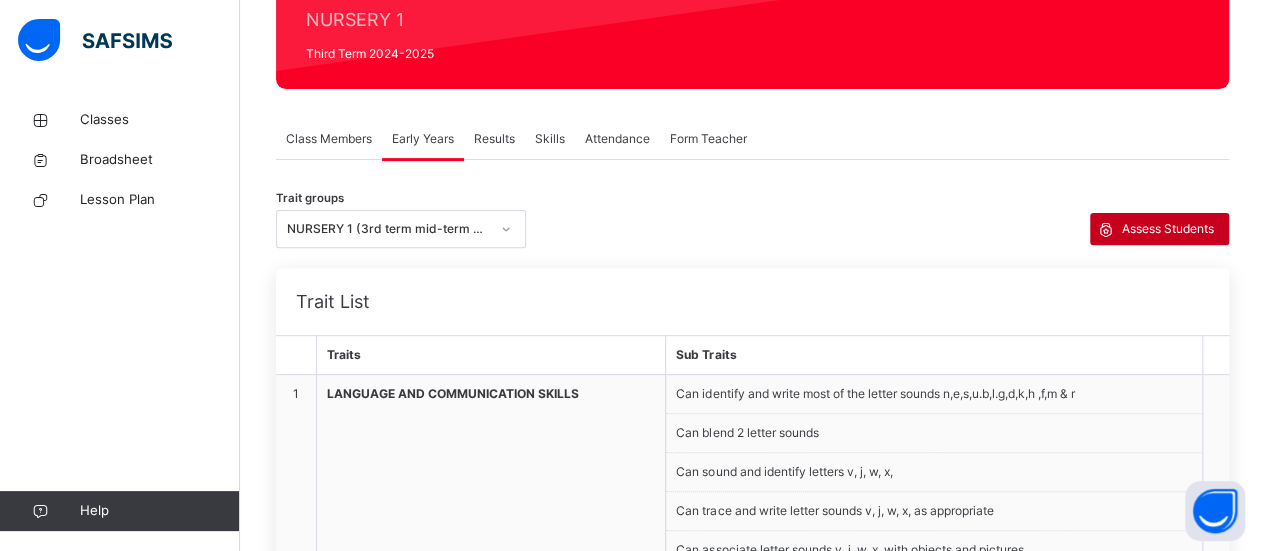 click on "Assess Students" at bounding box center [1159, 229] 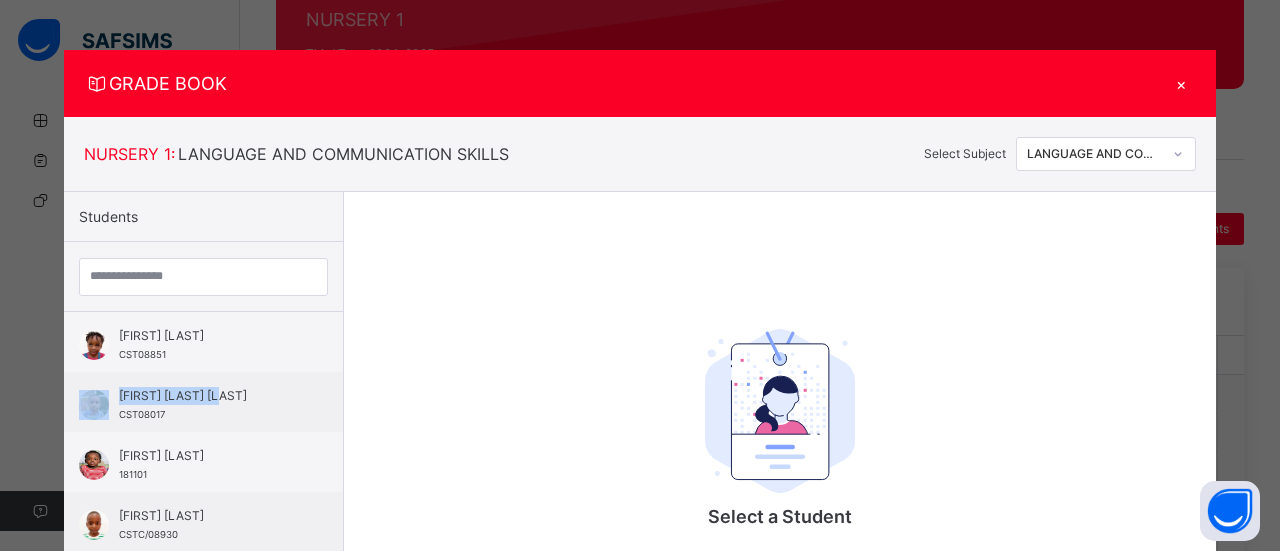 drag, startPoint x: 322, startPoint y: 371, endPoint x: 332, endPoint y: 387, distance: 18.867962 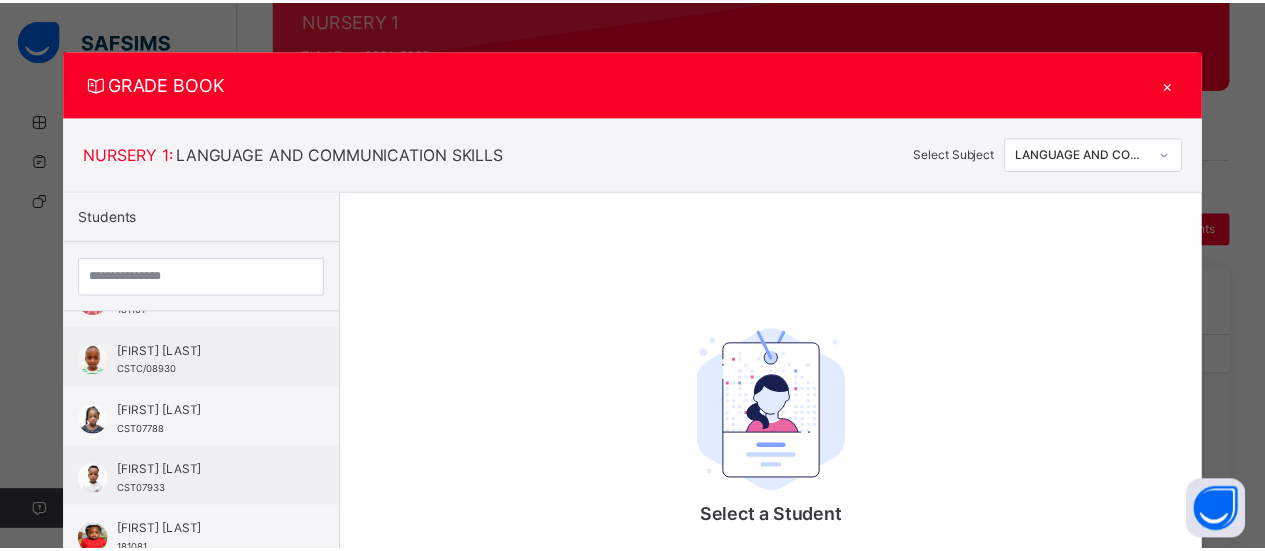 scroll, scrollTop: 184, scrollLeft: 0, axis: vertical 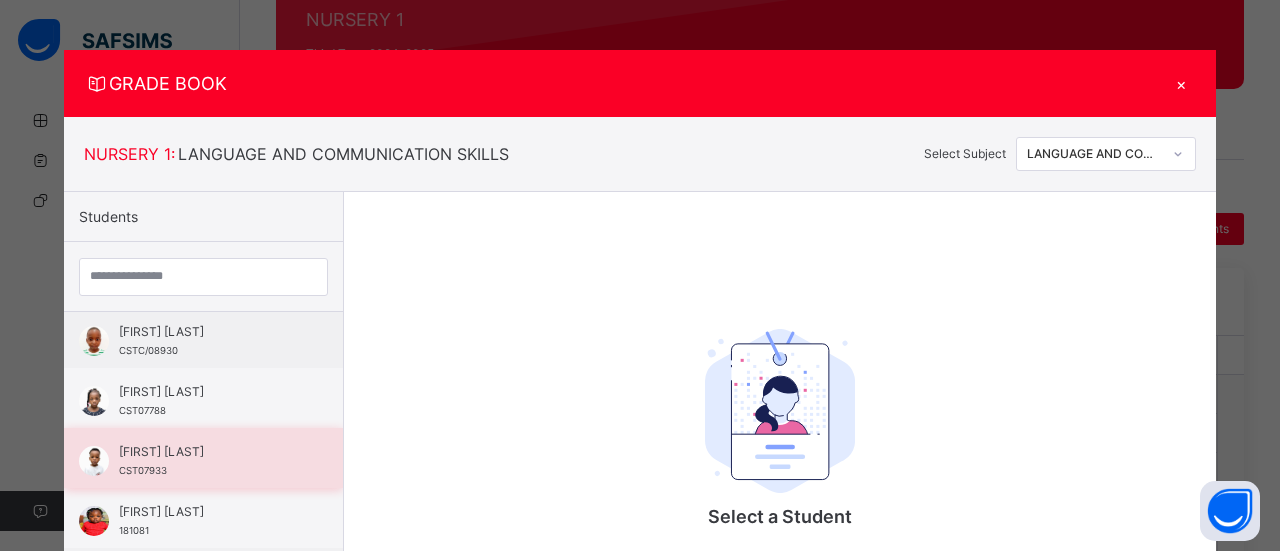 click on "[FIRST] [LAST]" at bounding box center [208, 452] 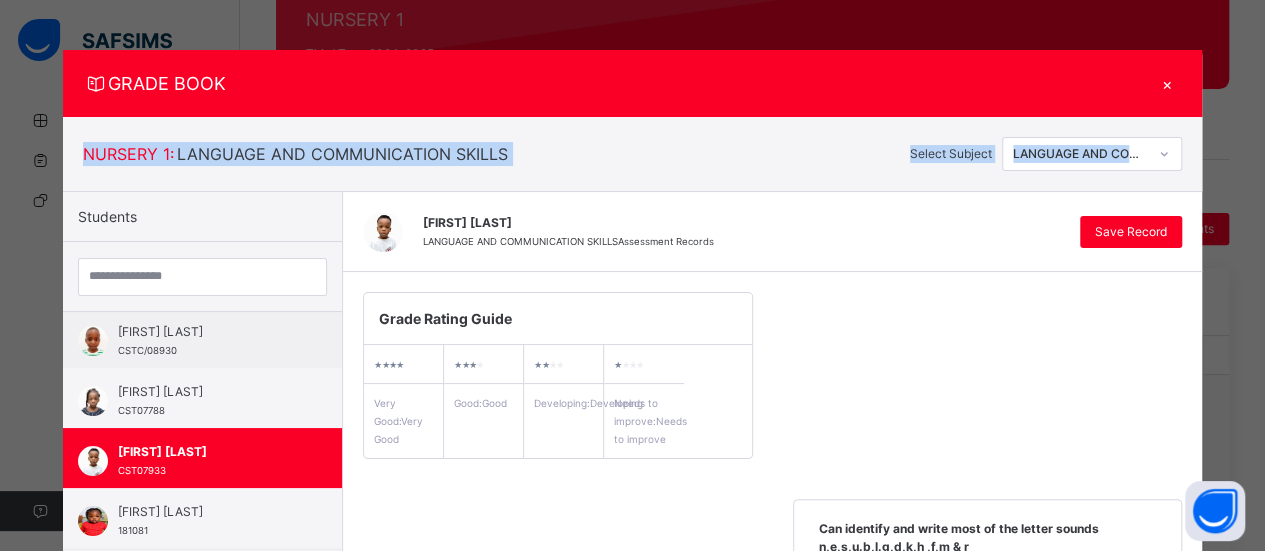 drag, startPoint x: 1252, startPoint y: 103, endPoint x: 1258, endPoint y: 119, distance: 17.088007 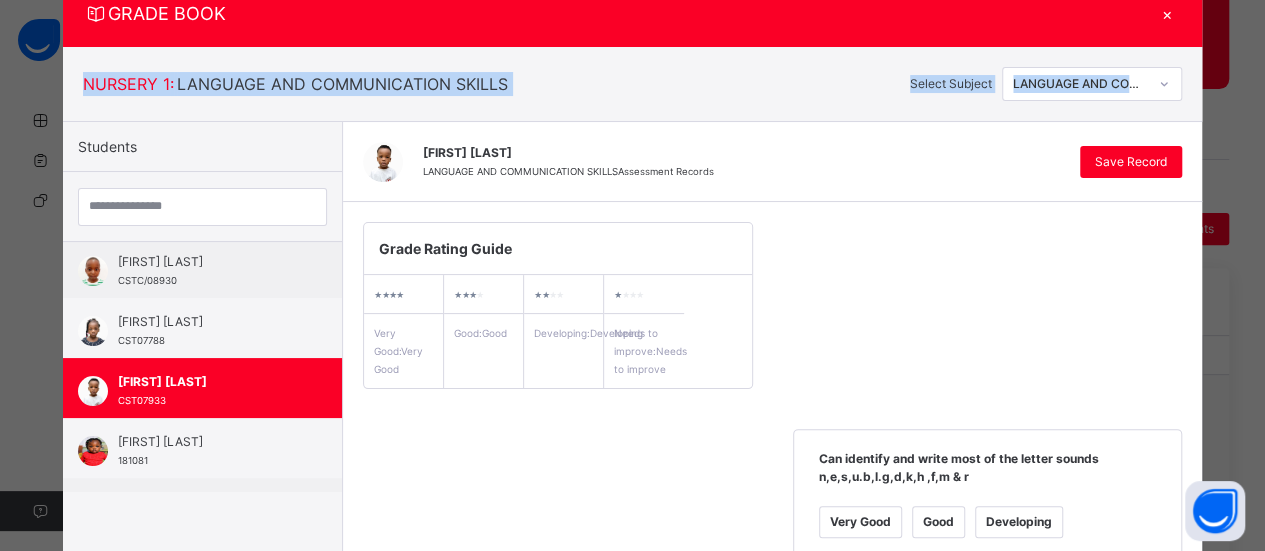 scroll, scrollTop: 0, scrollLeft: 0, axis: both 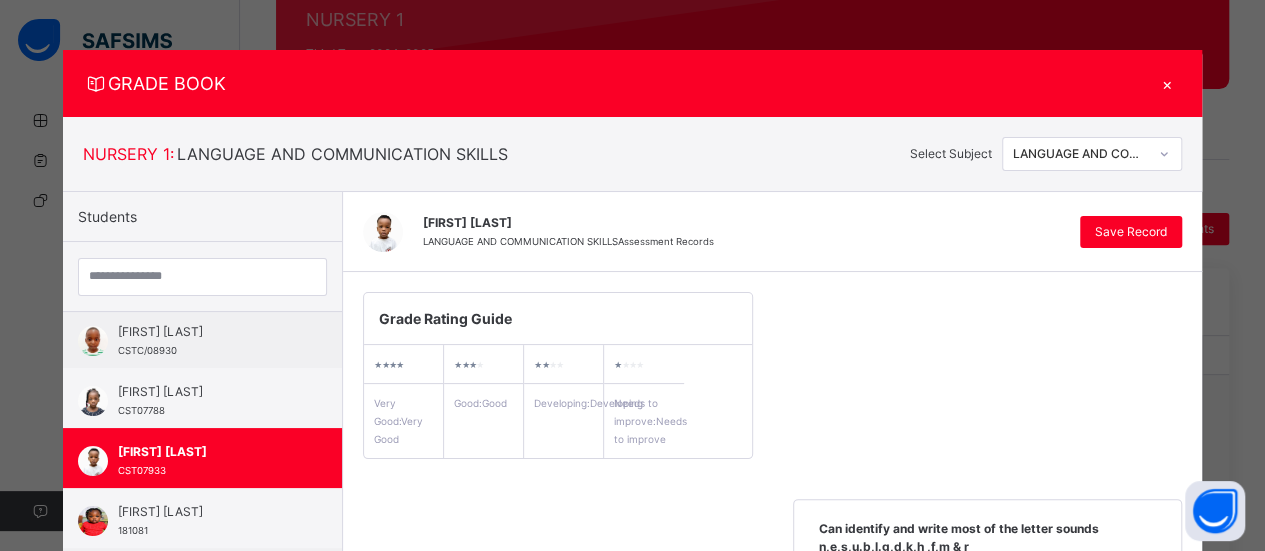 click on "[FIRST]  [LAST] LANGUAGE AND COMMUNICATION SKILLS  Assessment Records Save Record" at bounding box center (772, 232) 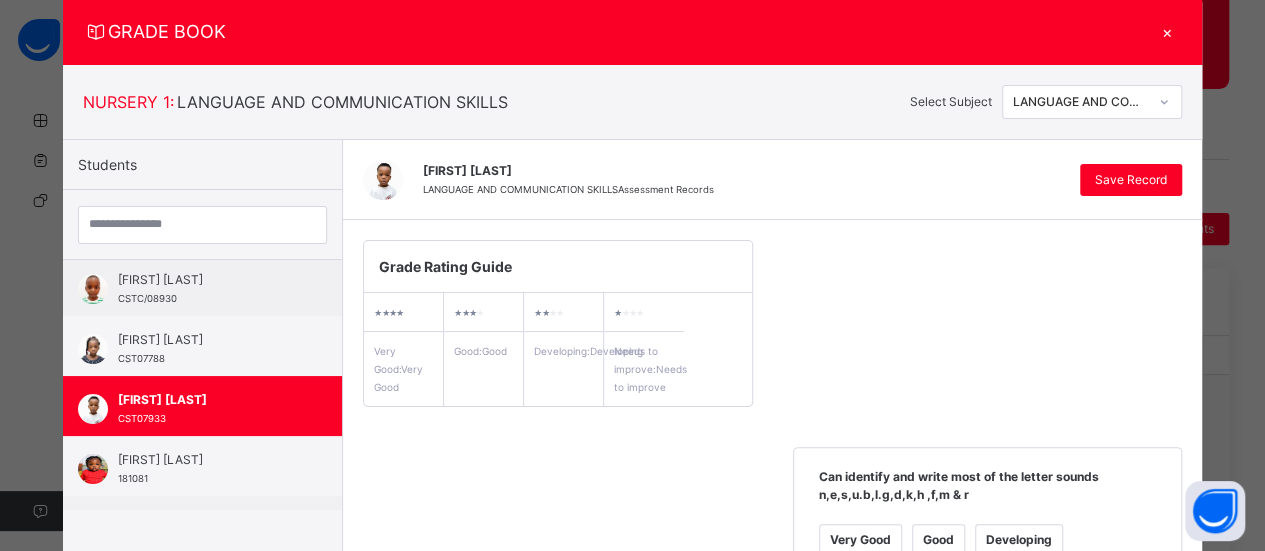 scroll, scrollTop: 0, scrollLeft: 0, axis: both 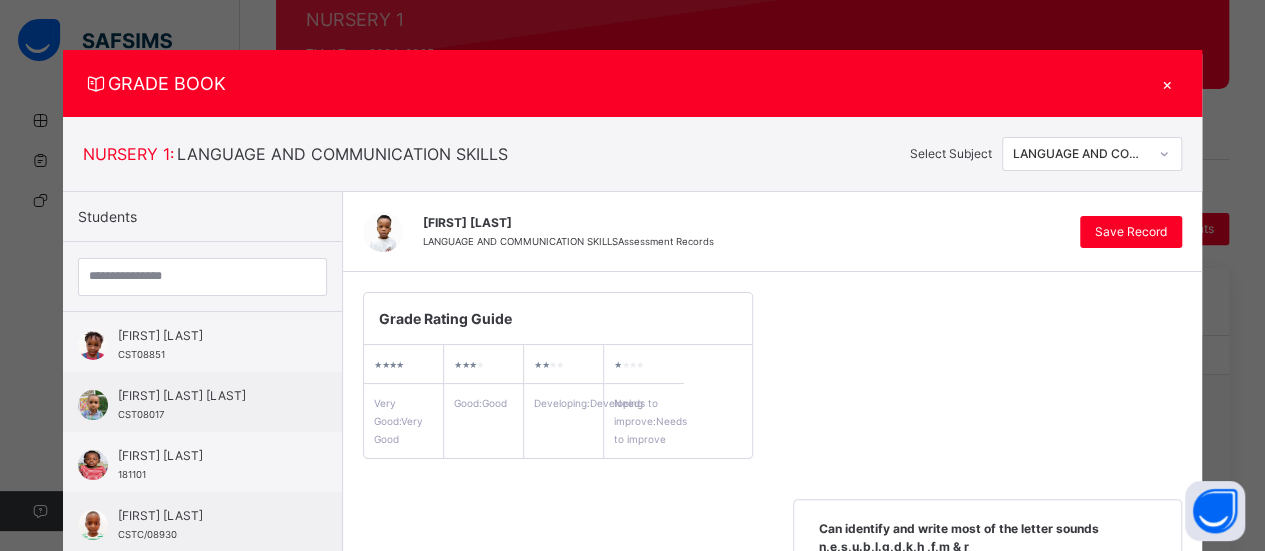 click on "×" at bounding box center (1167, 83) 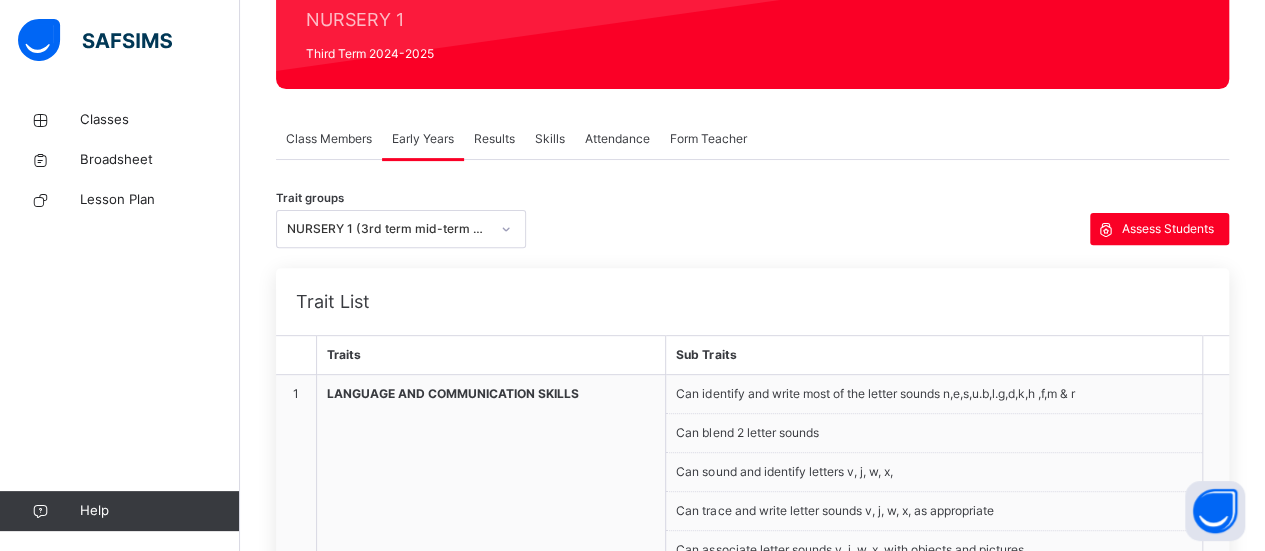 click on "Results" at bounding box center [494, 139] 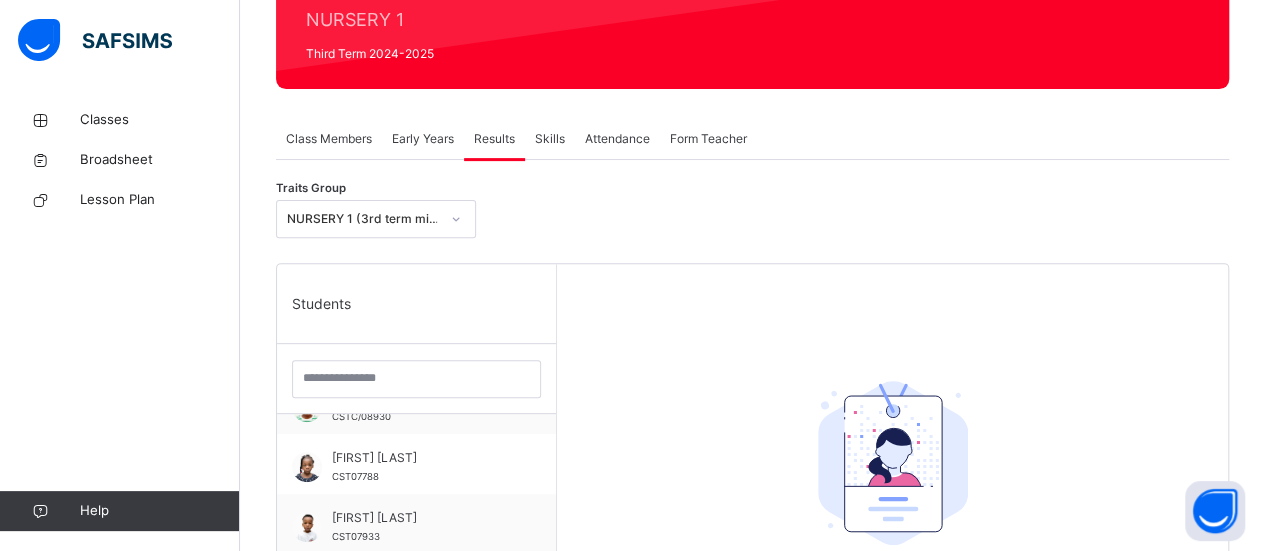 scroll, scrollTop: 222, scrollLeft: 0, axis: vertical 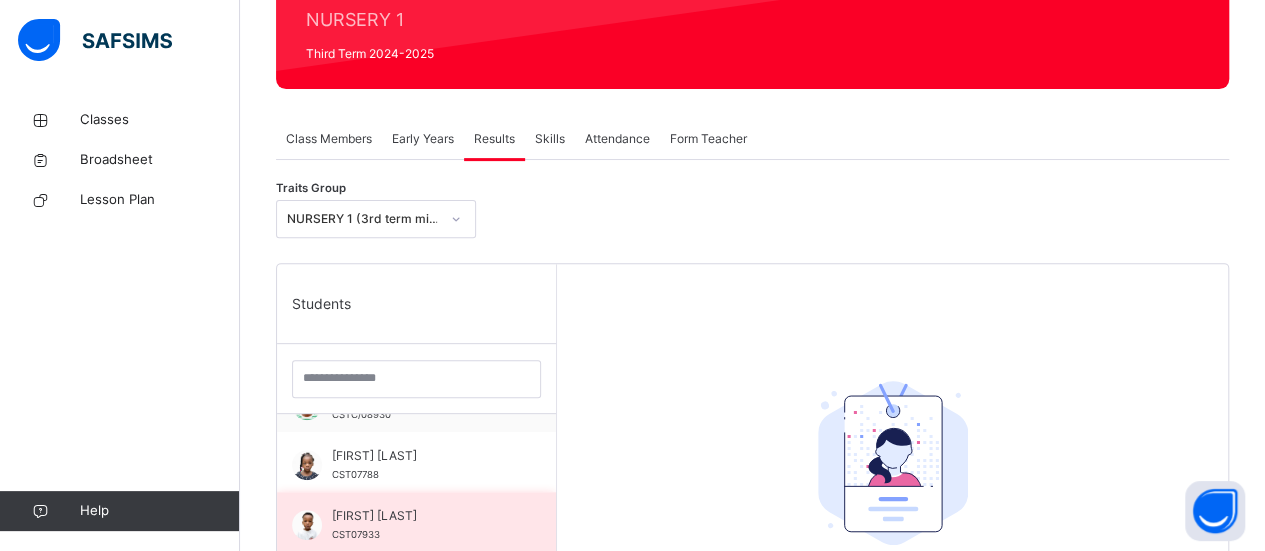 click on "[FIRST] [LAST]" at bounding box center [421, 516] 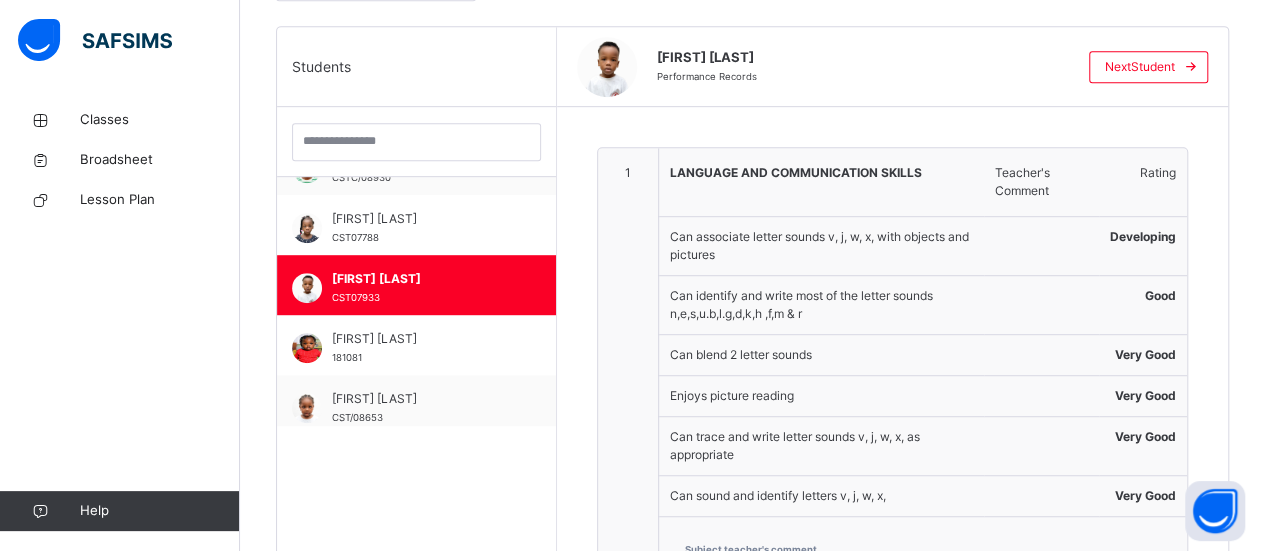 scroll, scrollTop: 263, scrollLeft: 0, axis: vertical 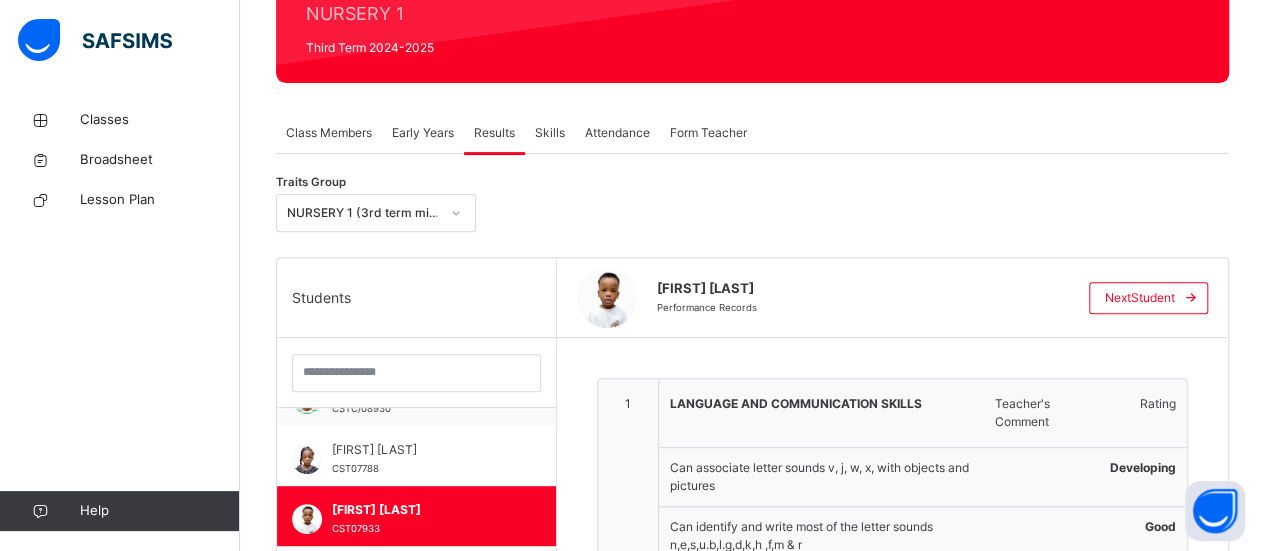 click at bounding box center [607, 298] 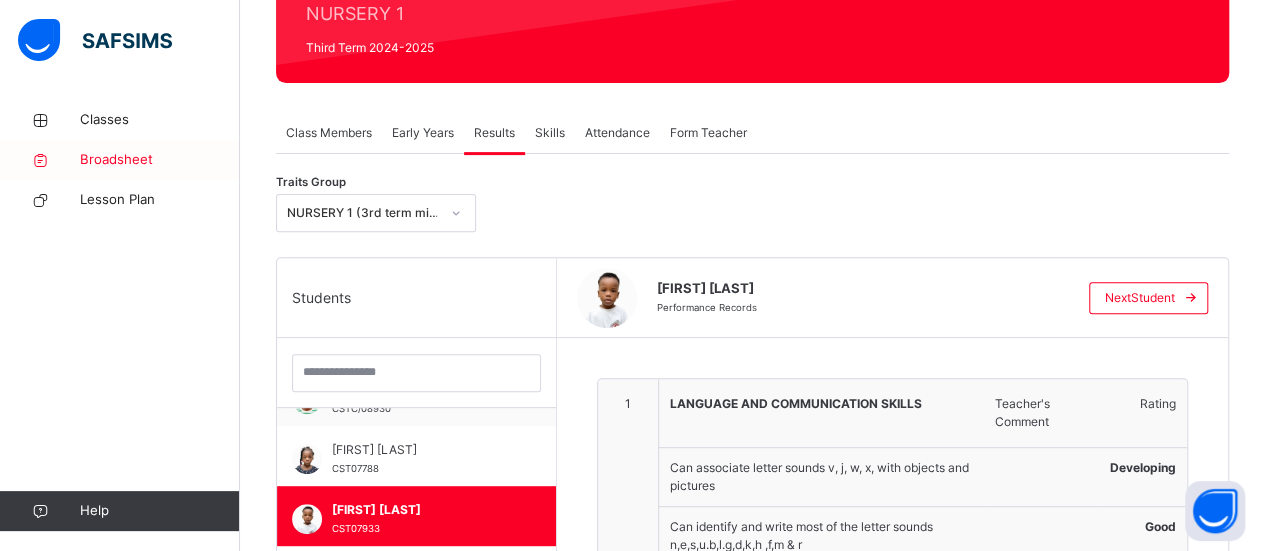 click on "Broadsheet" at bounding box center (160, 160) 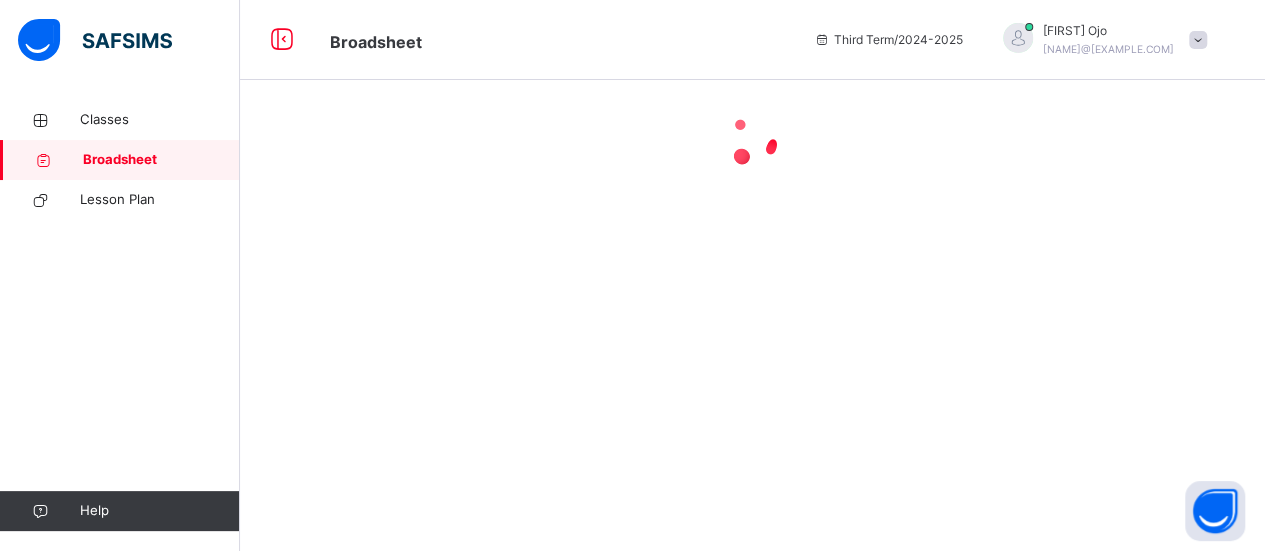 scroll, scrollTop: 0, scrollLeft: 0, axis: both 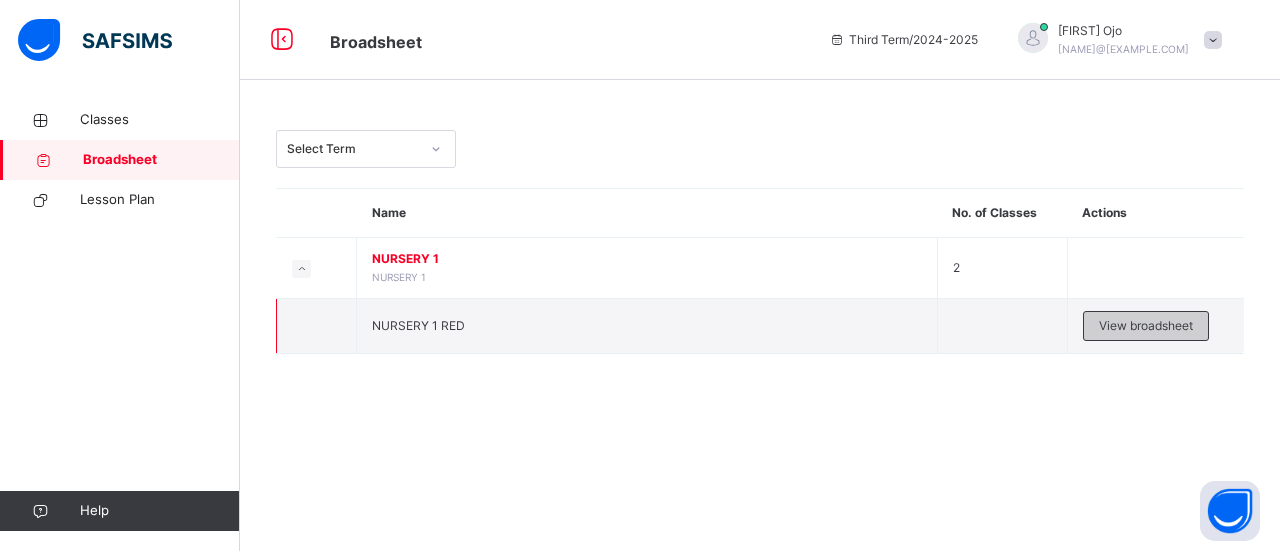 click on "View broadsheet" at bounding box center (1146, 326) 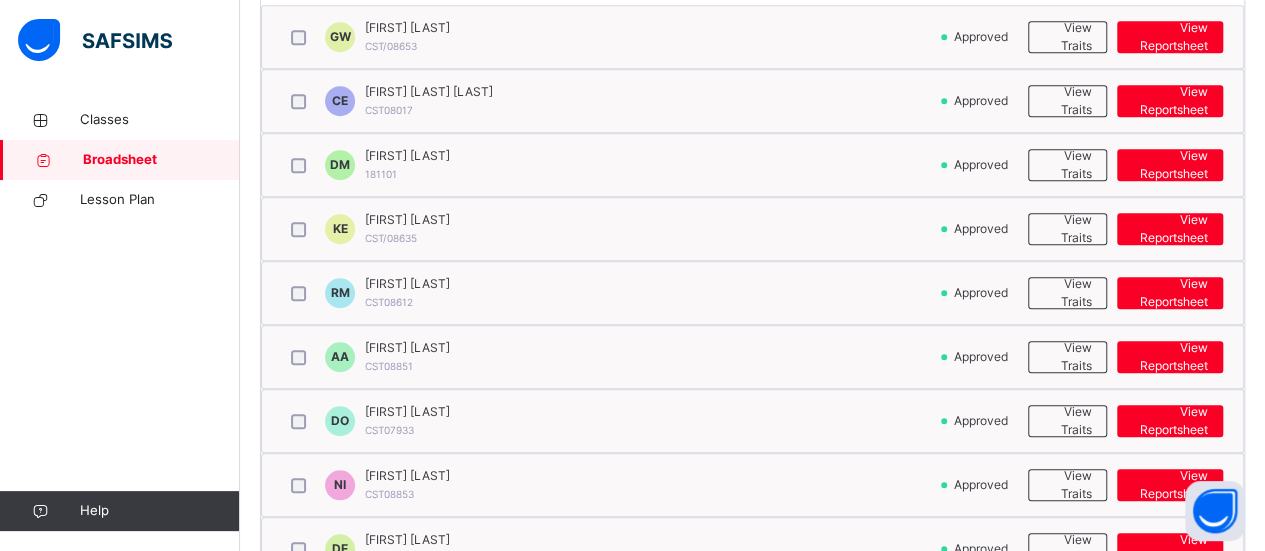 scroll, scrollTop: 573, scrollLeft: 0, axis: vertical 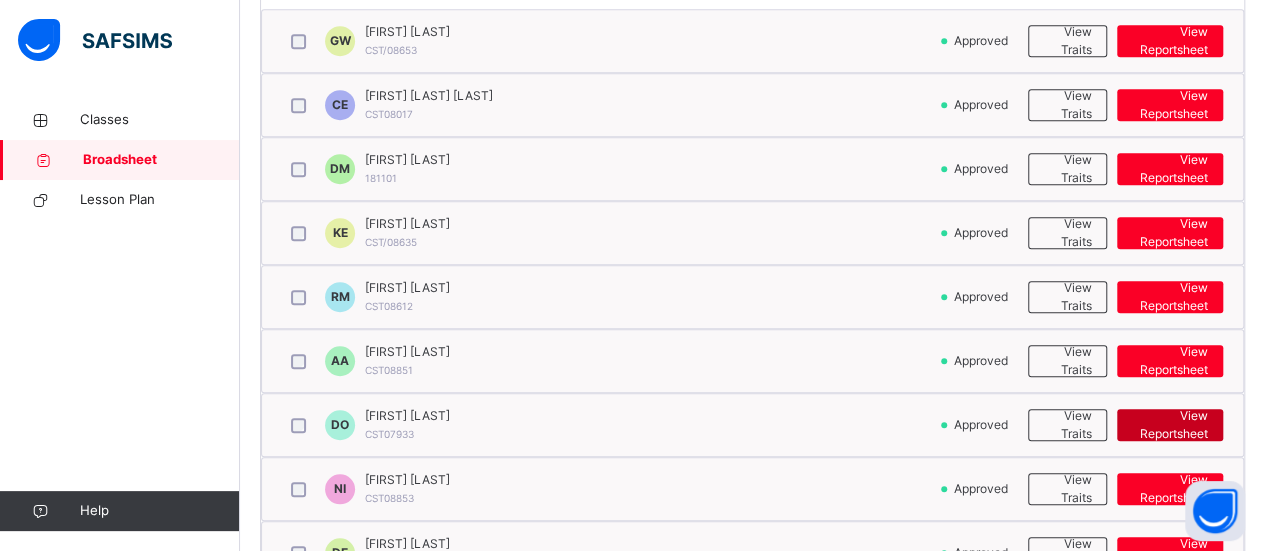 click on "View Reportsheet" at bounding box center [1170, 425] 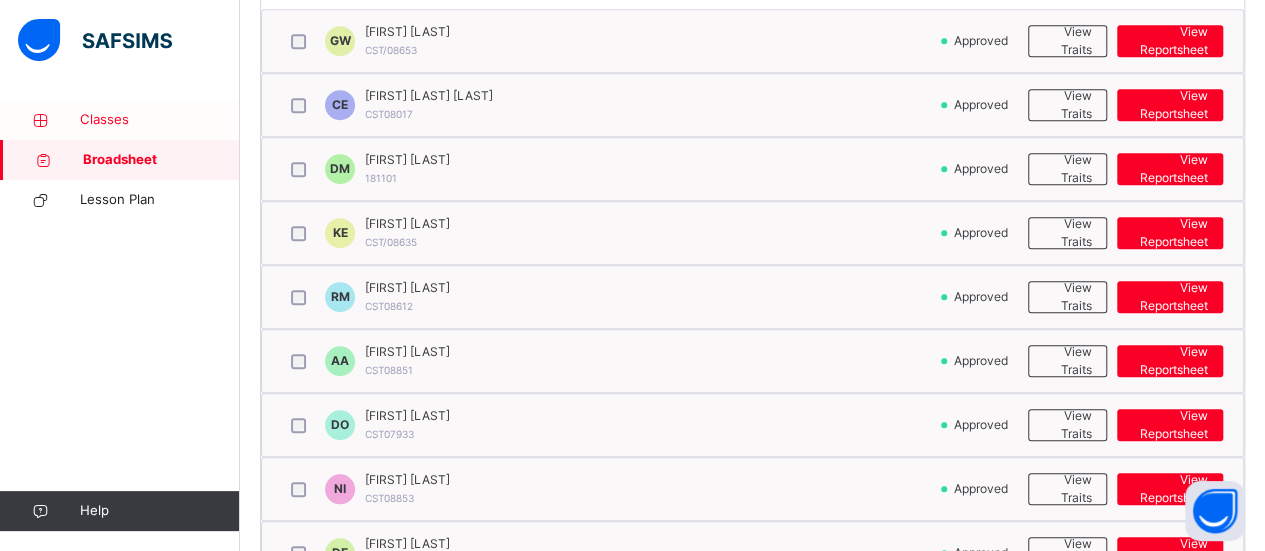 click on "Classes" at bounding box center [160, 120] 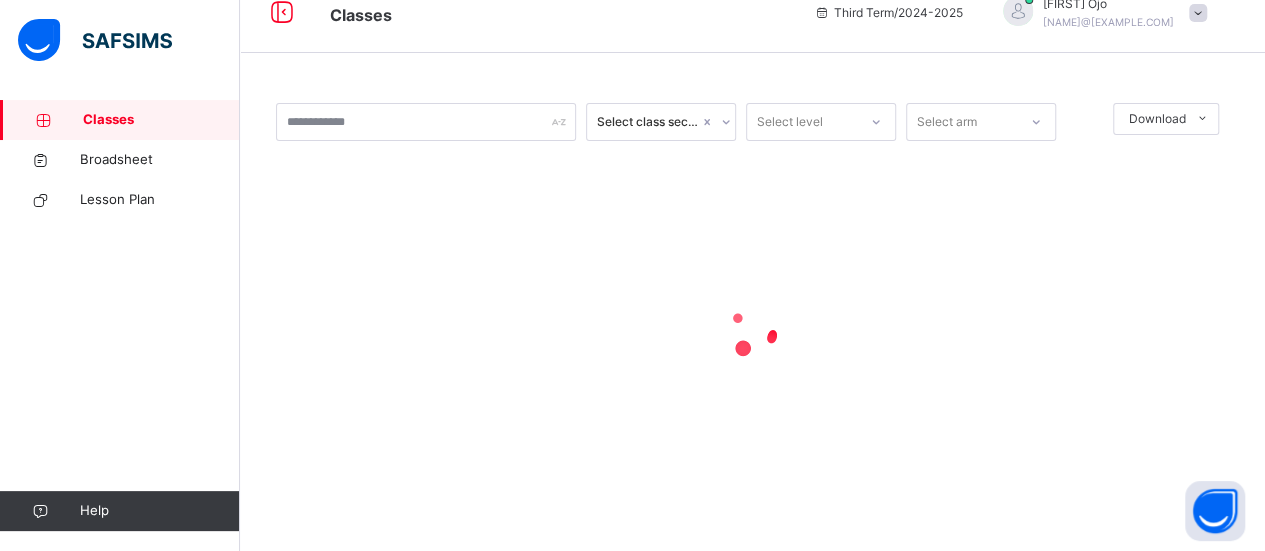 scroll, scrollTop: 0, scrollLeft: 0, axis: both 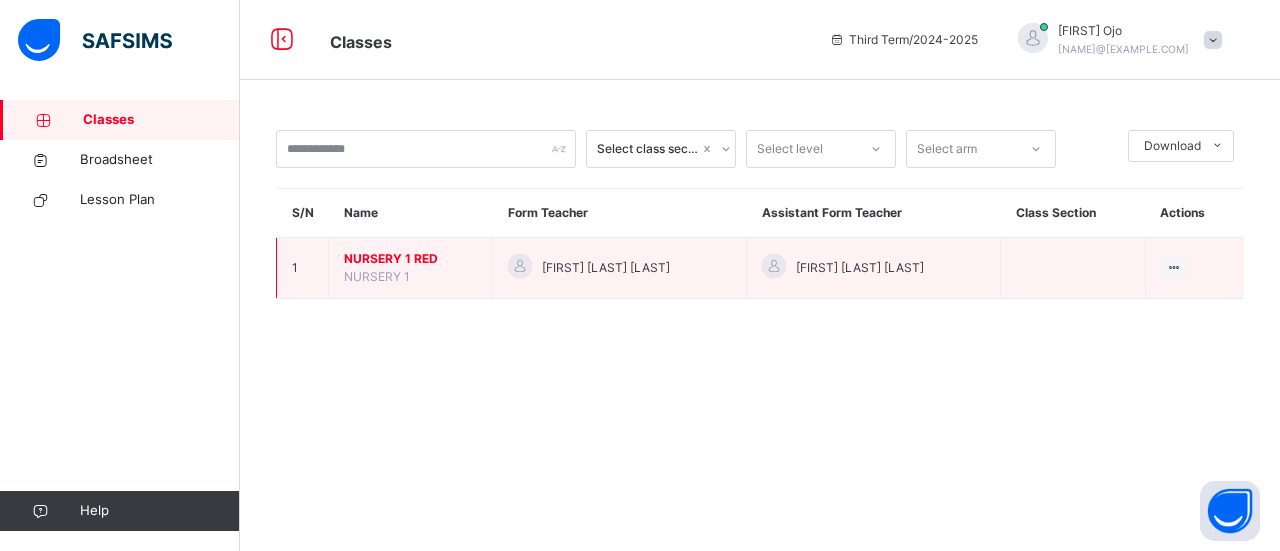 click on "View Class" at bounding box center [1194, 268] 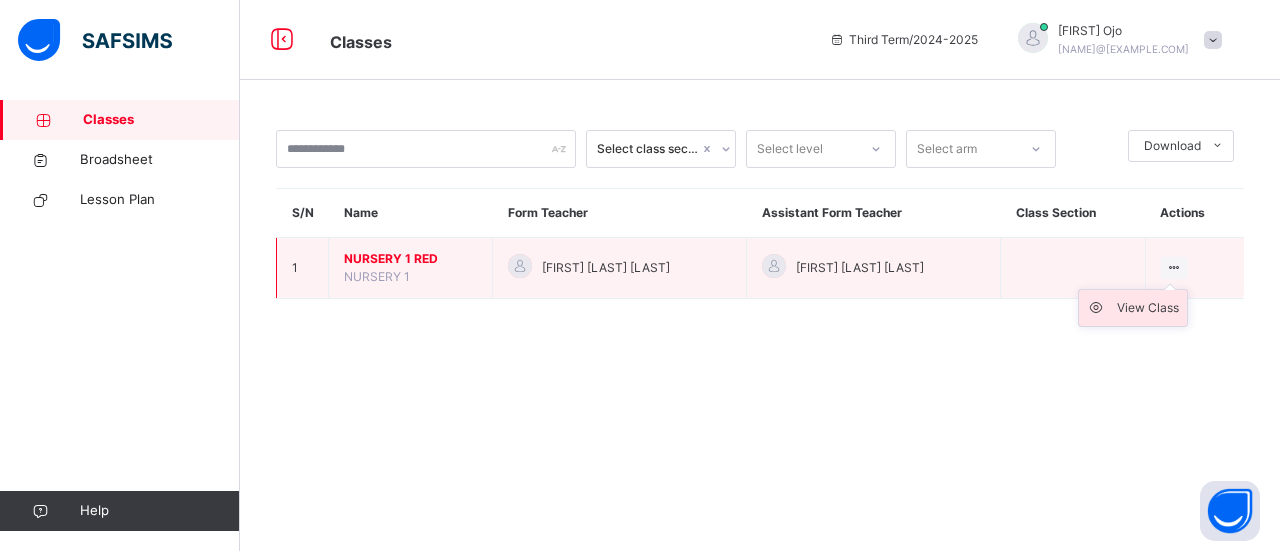 click on "View Class" at bounding box center [1148, 308] 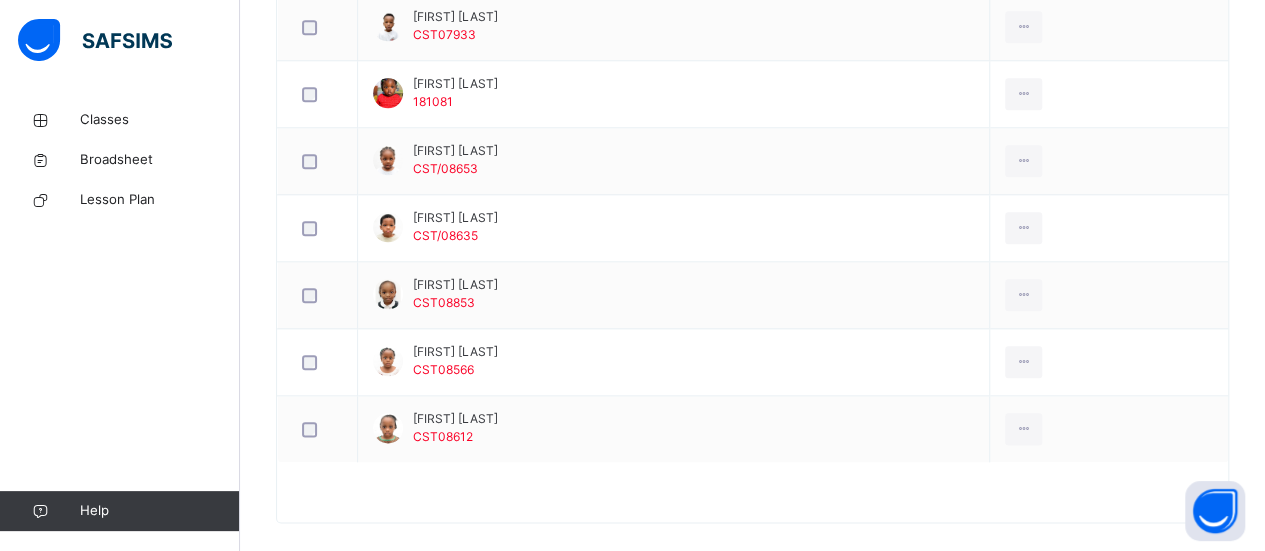 scroll, scrollTop: 992, scrollLeft: 0, axis: vertical 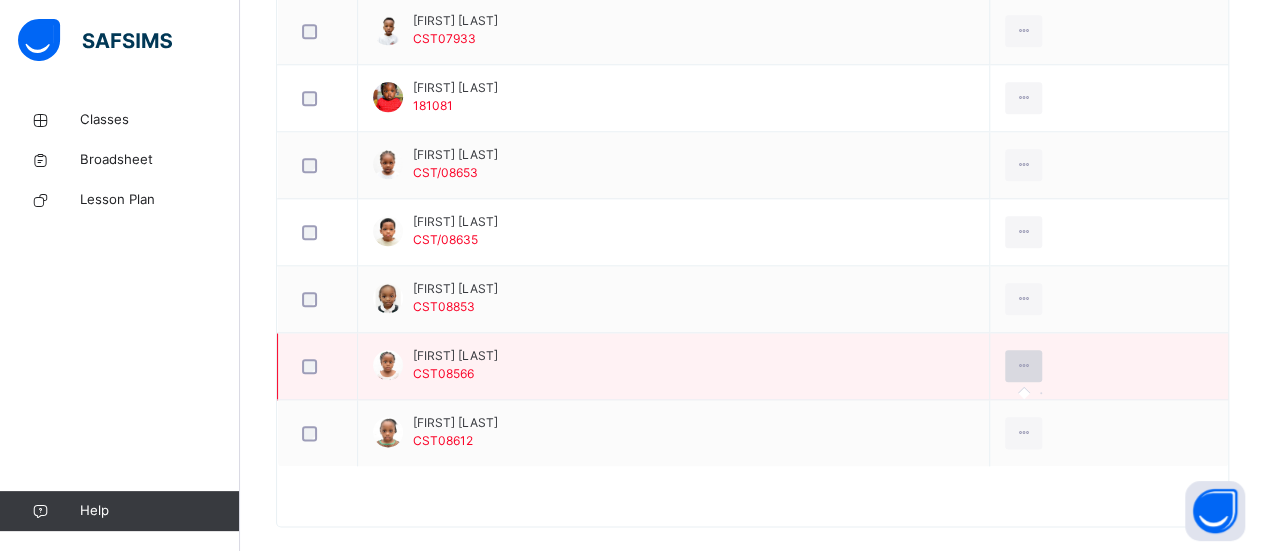 click at bounding box center [1023, 366] 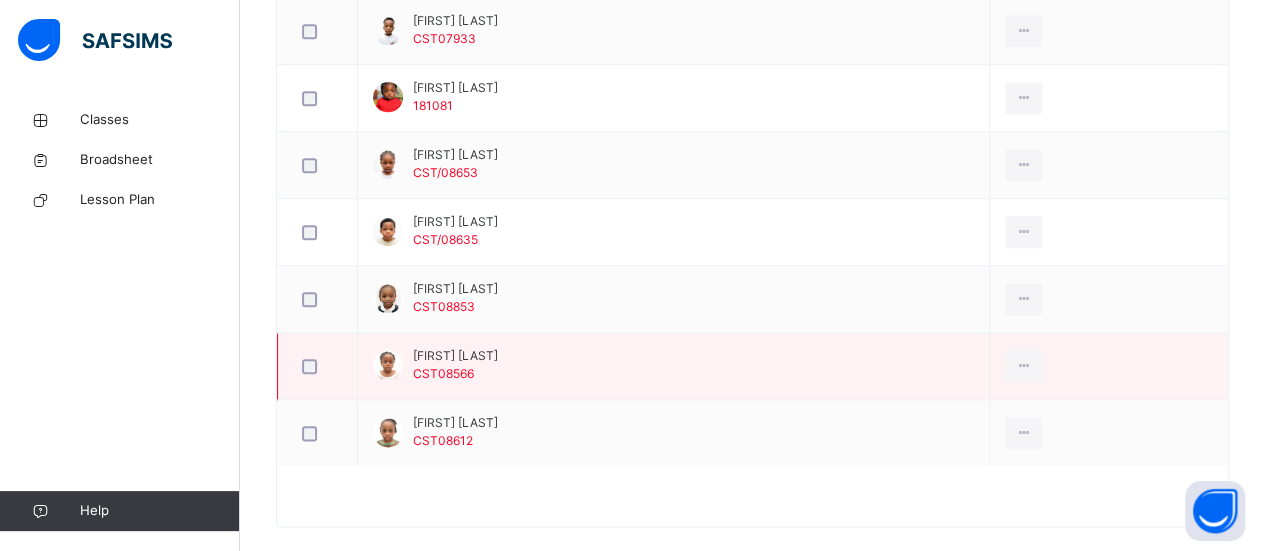 click on "[FIRST] [LAST] CST08566" at bounding box center [674, 366] 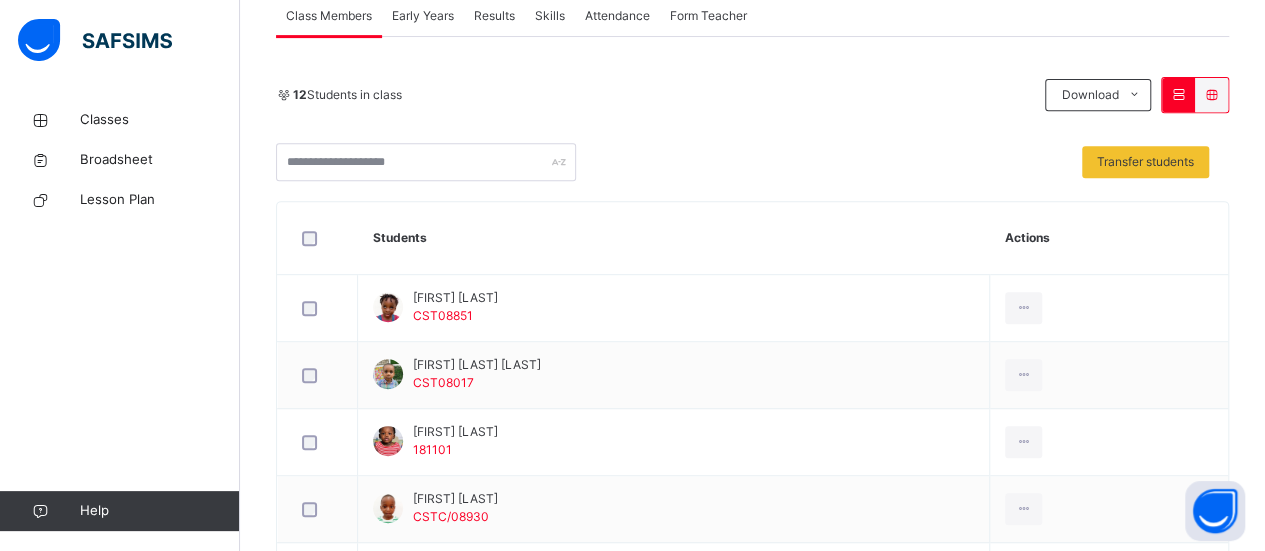 scroll, scrollTop: 364, scrollLeft: 0, axis: vertical 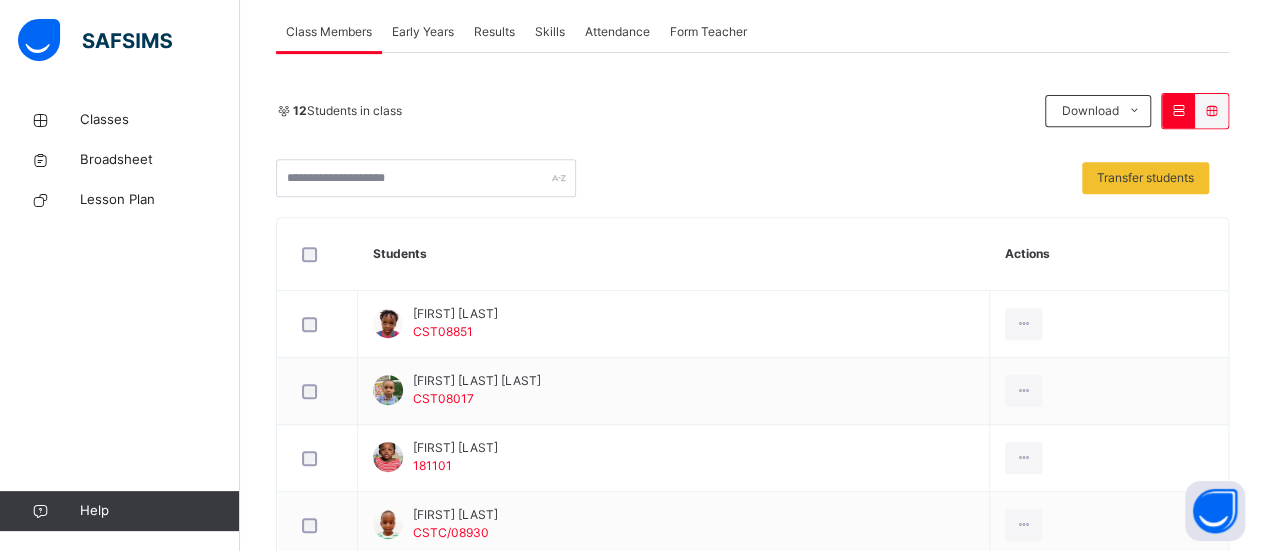 click on "Transfer students" at bounding box center (752, 178) 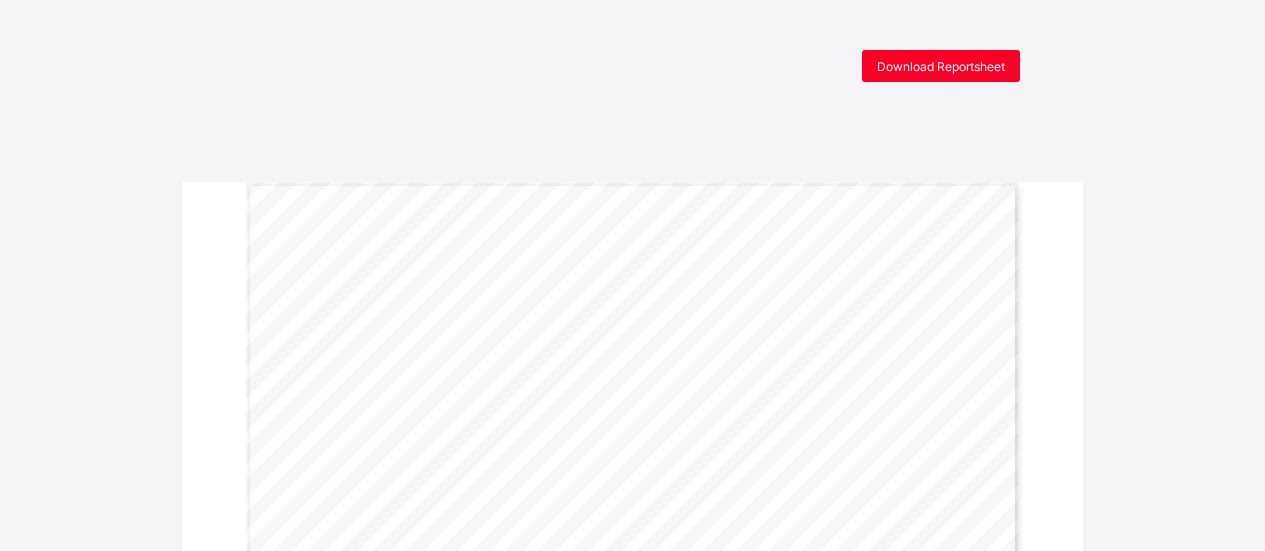 scroll, scrollTop: 482, scrollLeft: 0, axis: vertical 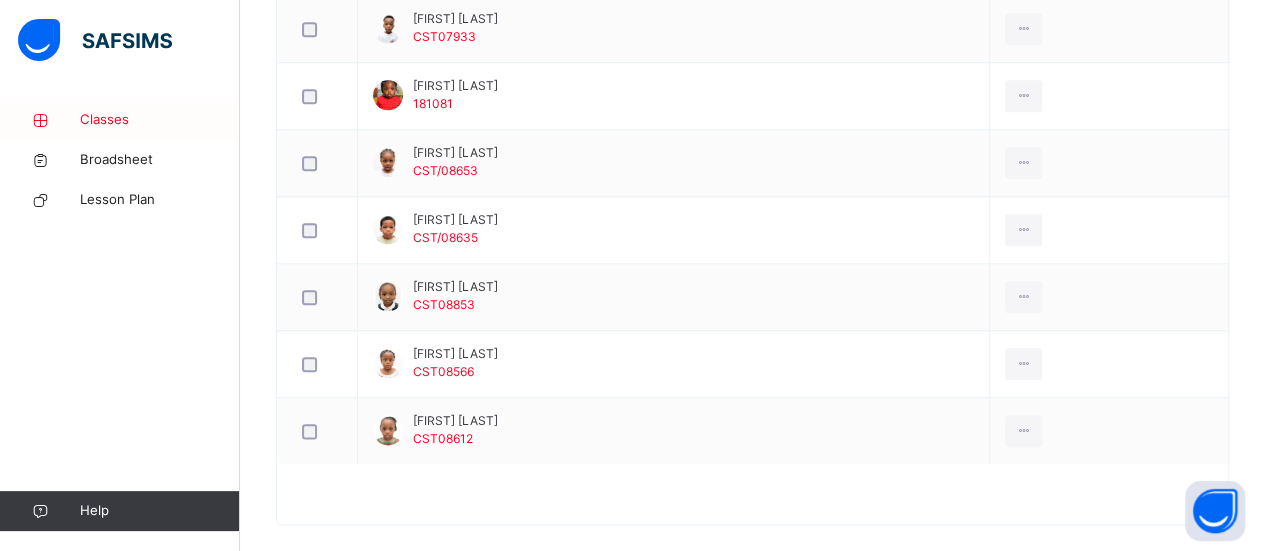 click on "Classes" at bounding box center (160, 120) 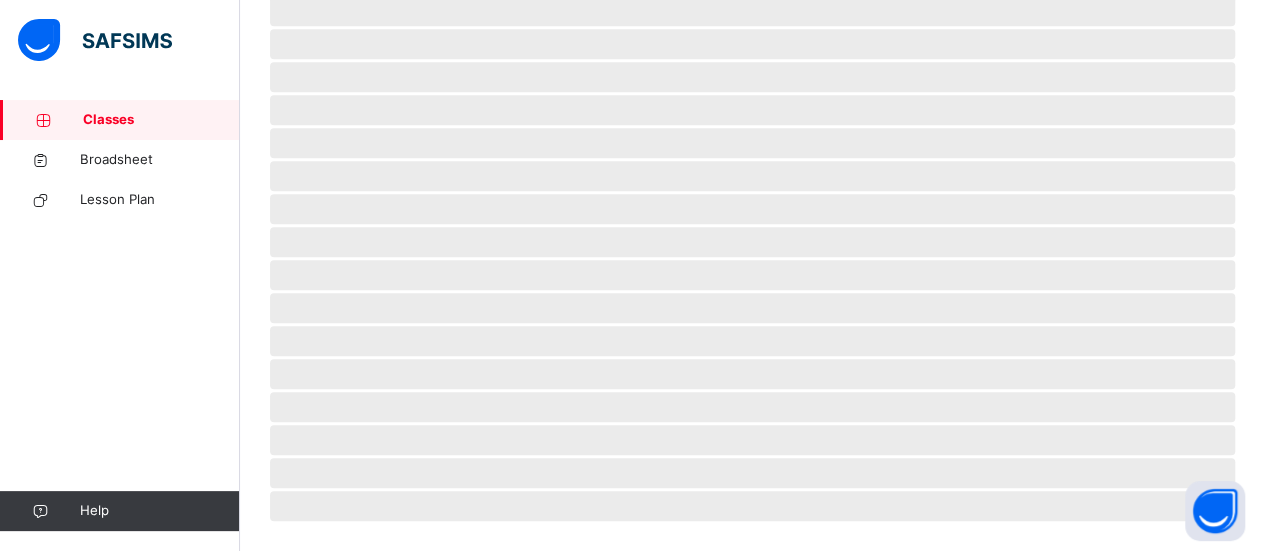 scroll, scrollTop: 0, scrollLeft: 0, axis: both 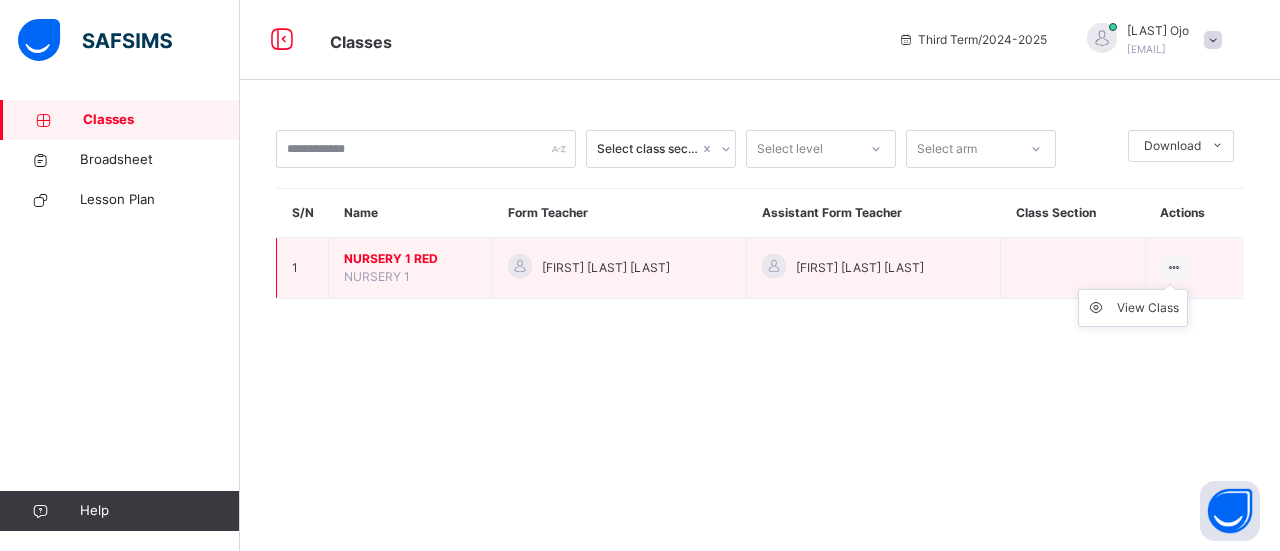 click on "View Class" at bounding box center [1133, 308] 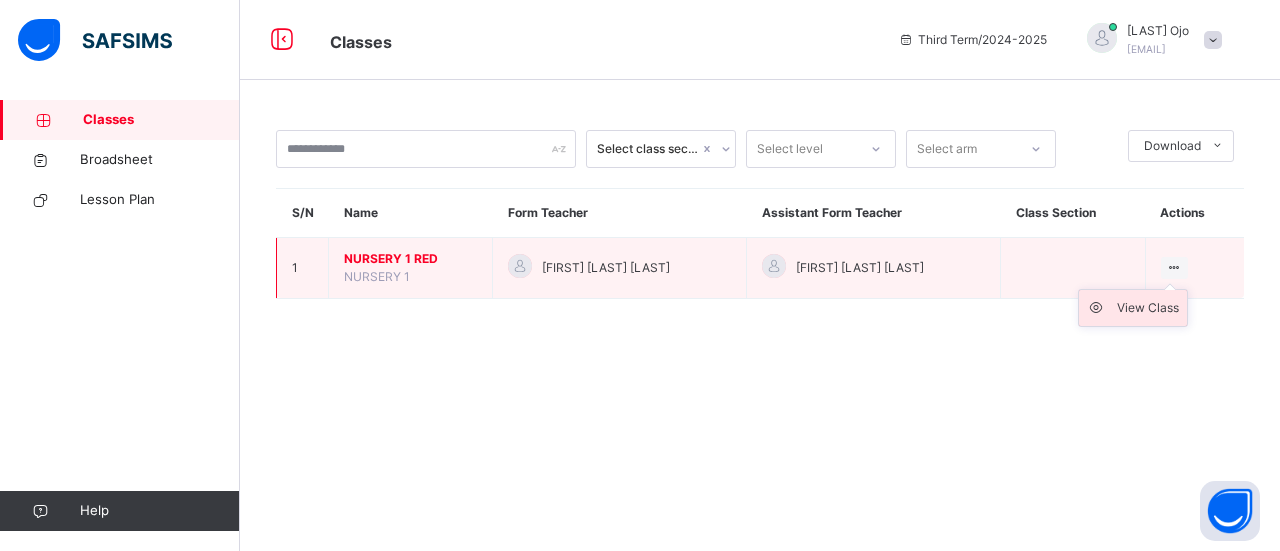 click on "View Class" at bounding box center (1148, 308) 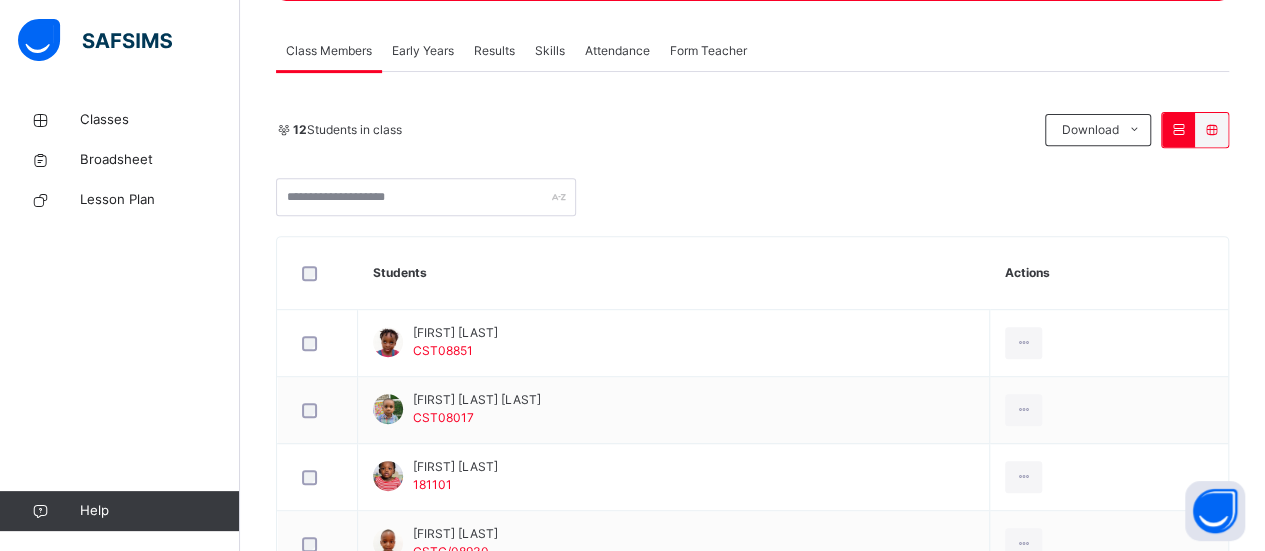 scroll, scrollTop: 355, scrollLeft: 0, axis: vertical 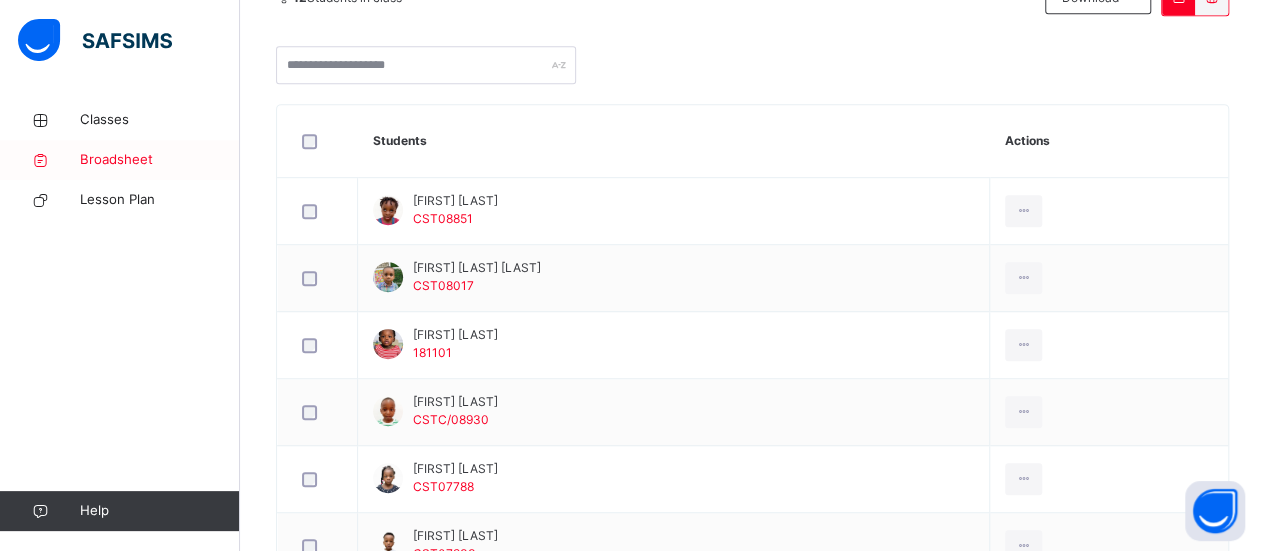 click on "Broadsheet" at bounding box center [160, 160] 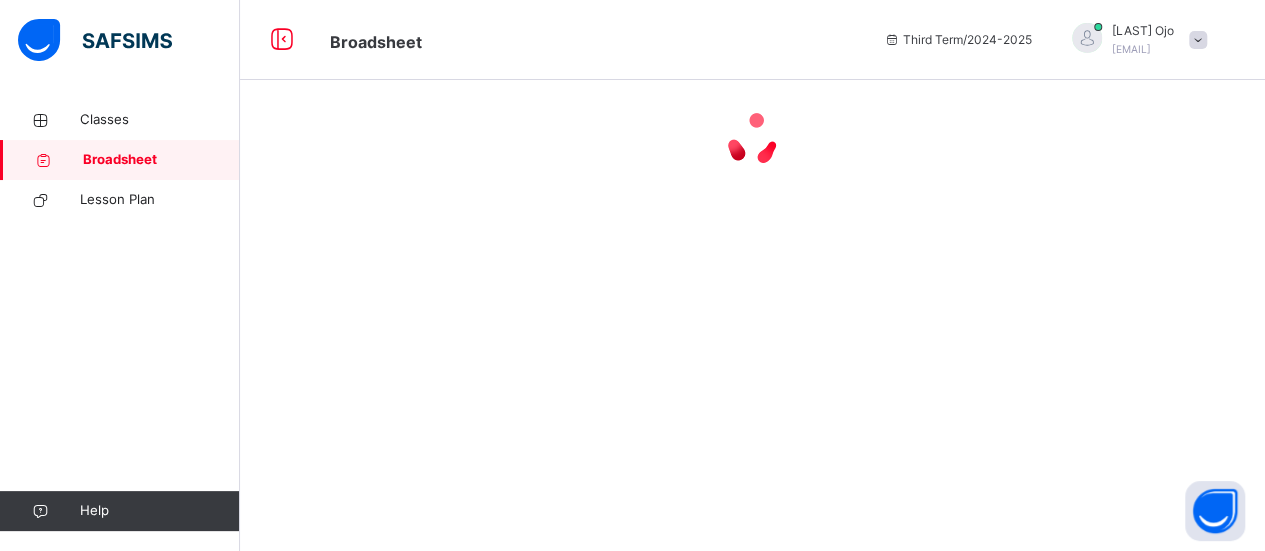 scroll, scrollTop: 0, scrollLeft: 0, axis: both 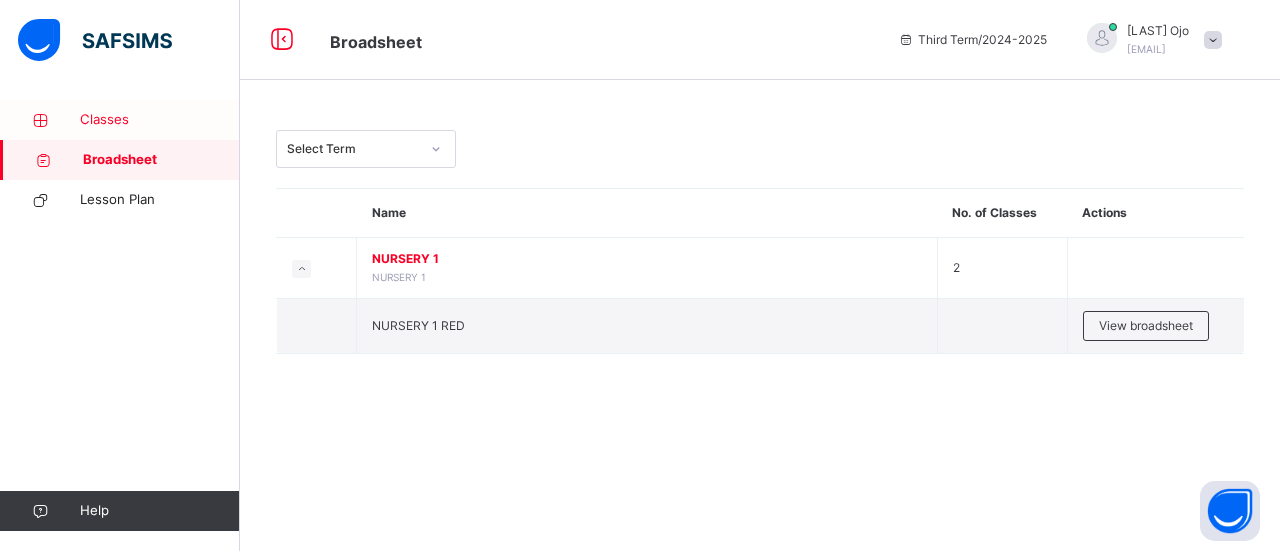 click on "Classes" at bounding box center [160, 120] 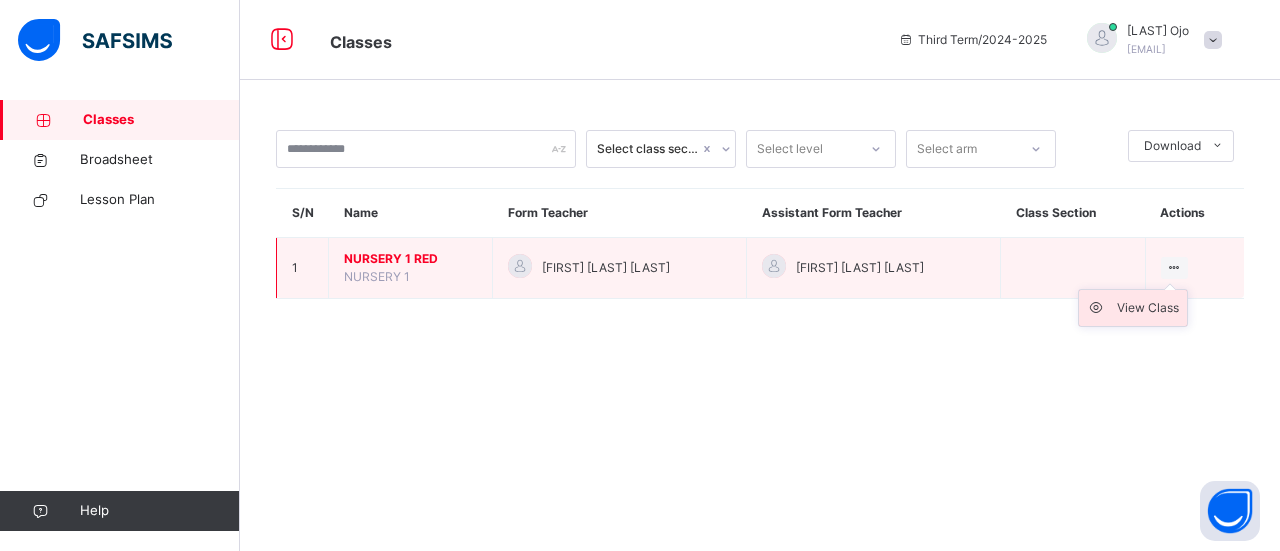 click on "View Class" at bounding box center (1148, 308) 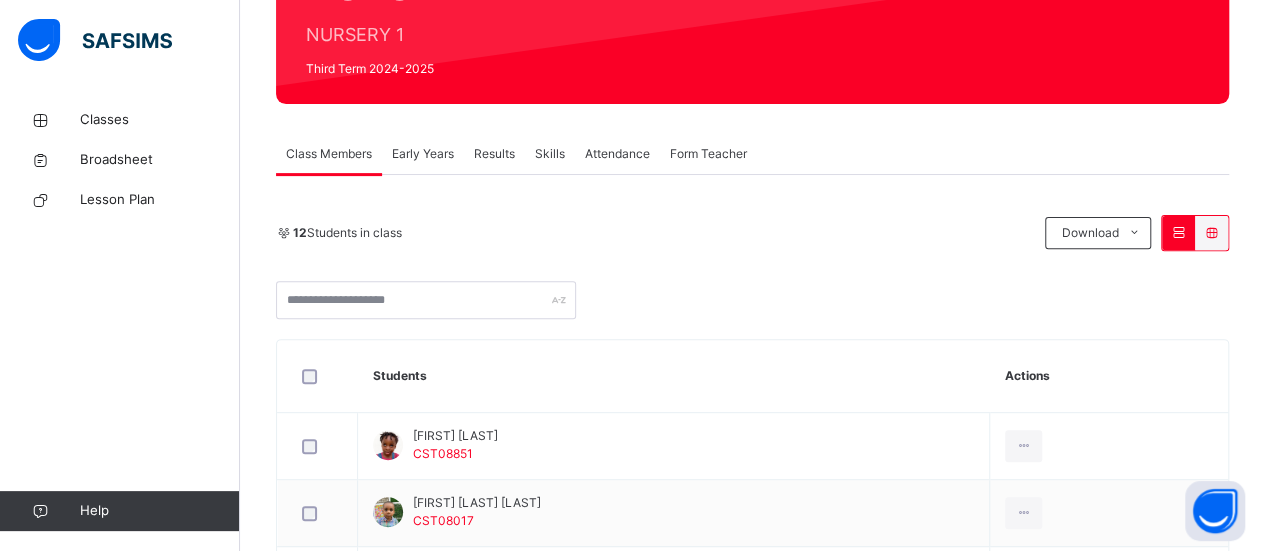 scroll, scrollTop: 302, scrollLeft: 0, axis: vertical 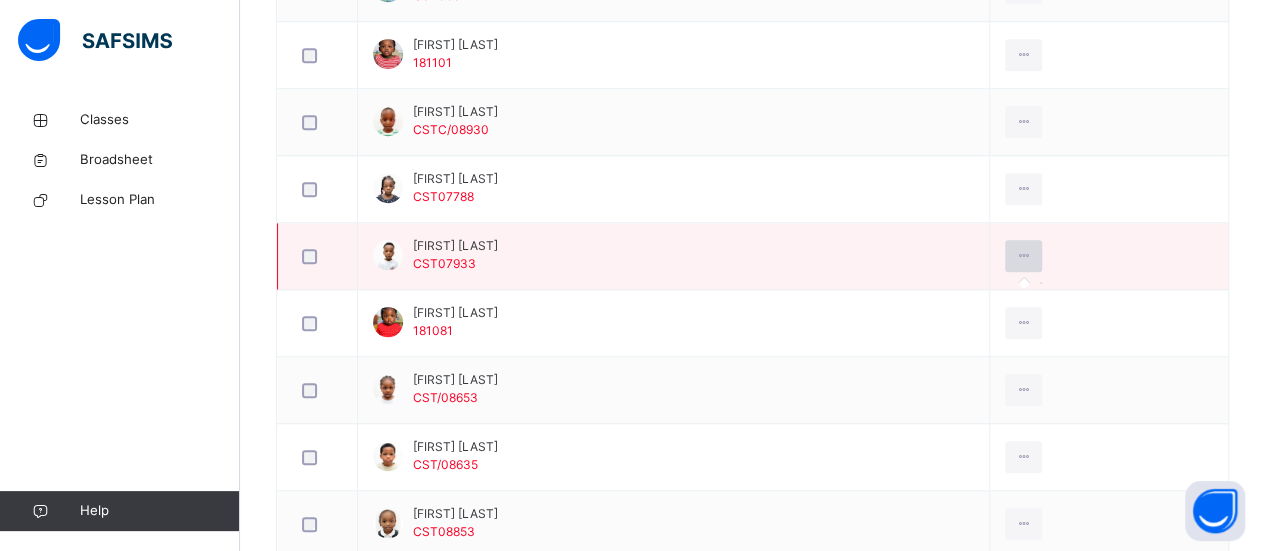 click at bounding box center (1023, 256) 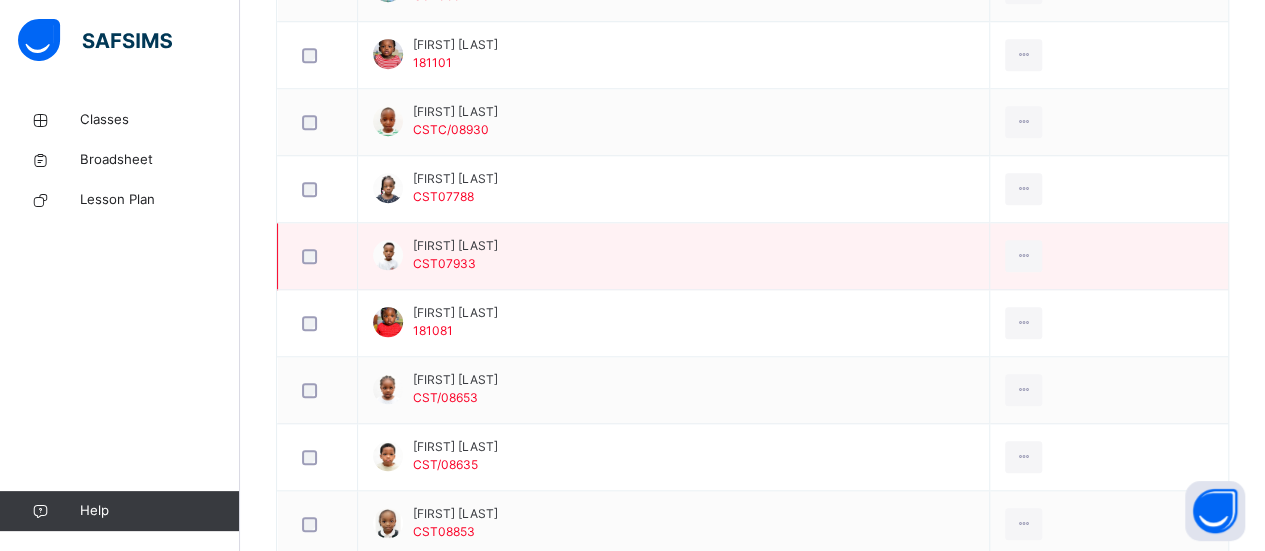 drag, startPoint x: 1018, startPoint y: 261, endPoint x: 484, endPoint y: 251, distance: 534.0936 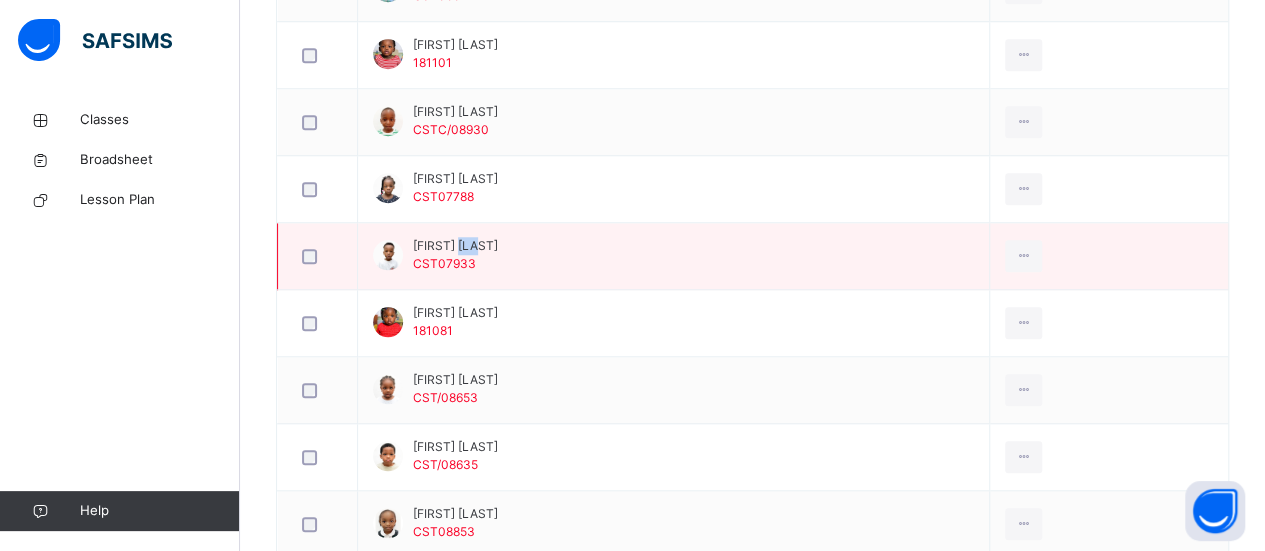 click on "[FIRST] [LAST]" at bounding box center [455, 246] 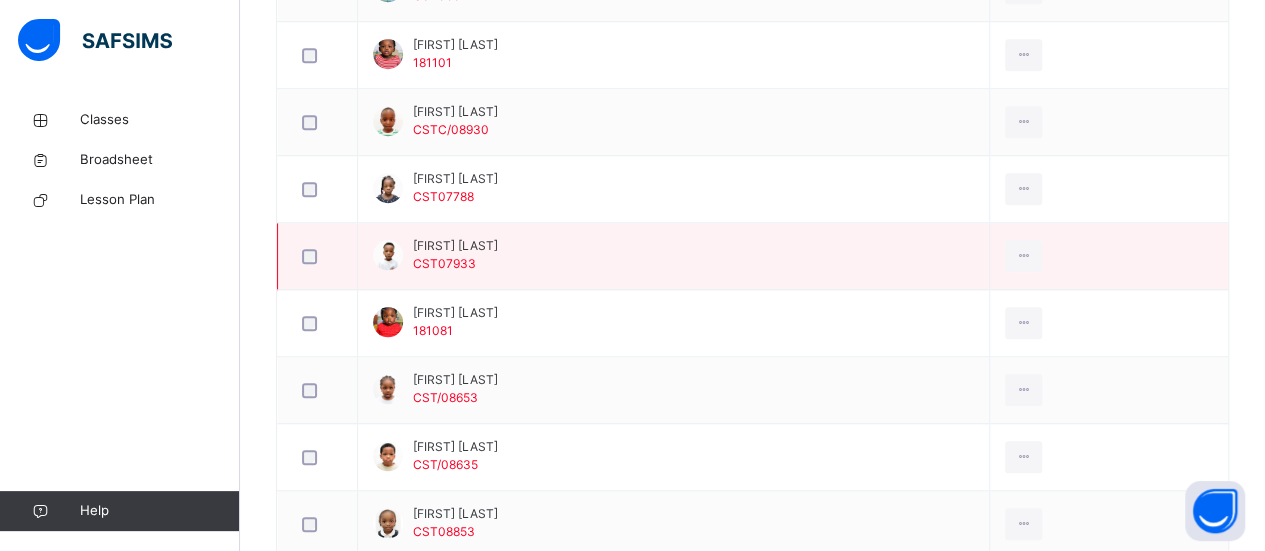 click on "Donald  Ogbu CST07933" at bounding box center [674, 256] 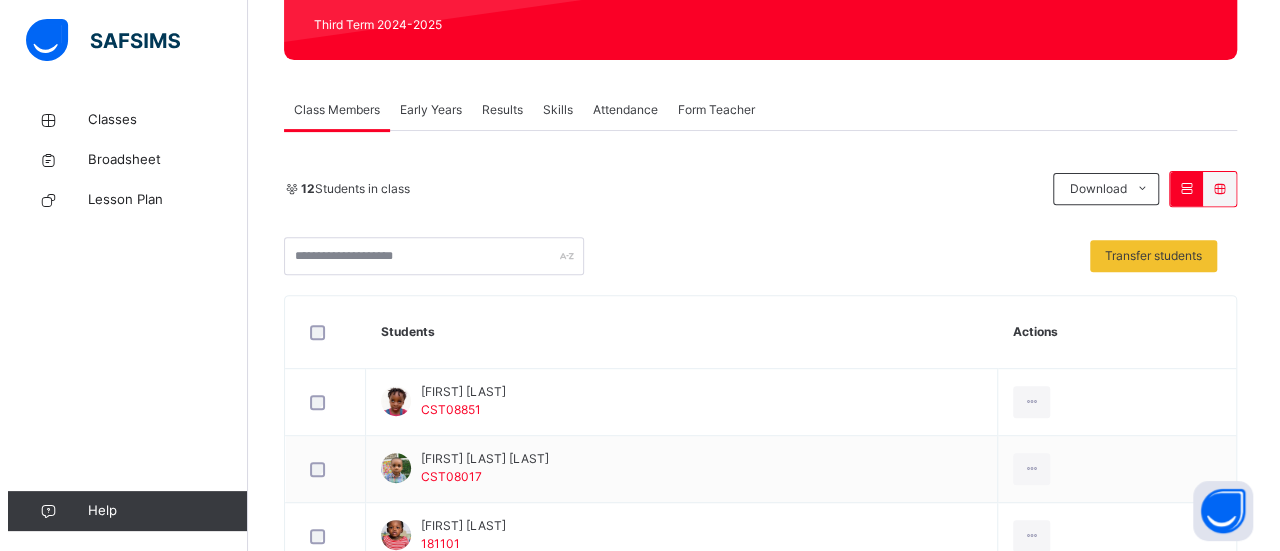 scroll, scrollTop: 264, scrollLeft: 0, axis: vertical 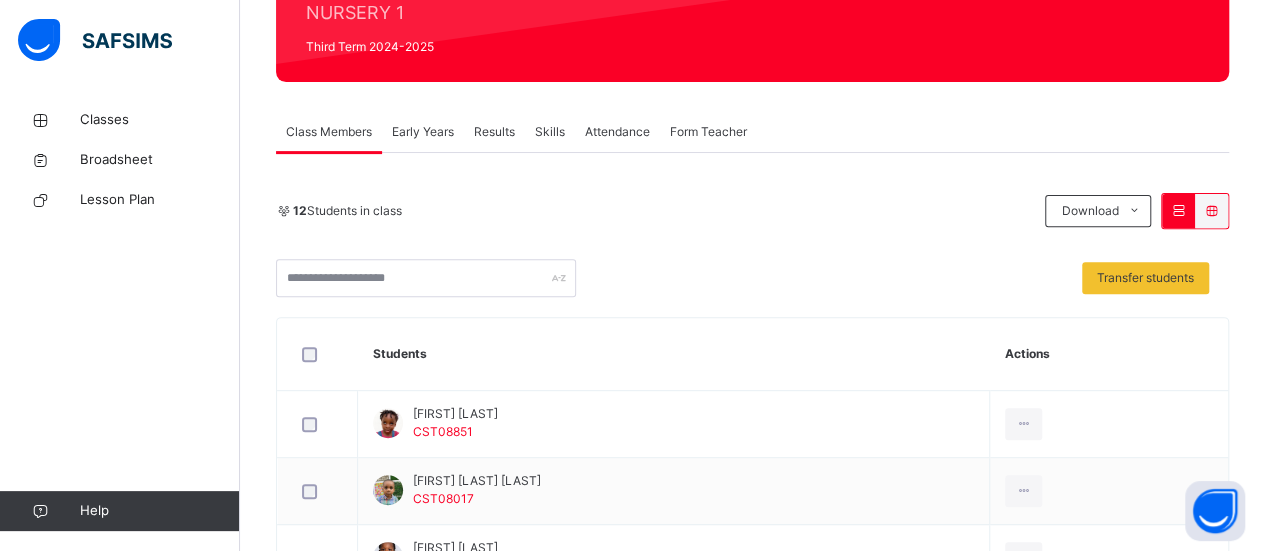 click on "Early Years" at bounding box center [423, 132] 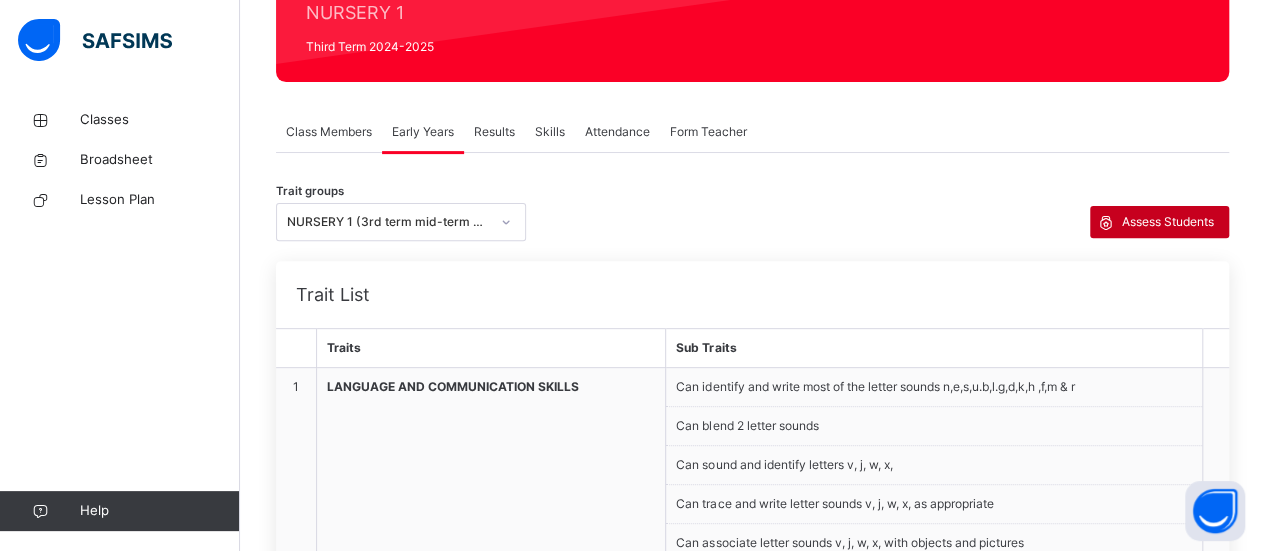 click on "Assess Students" at bounding box center [1168, 222] 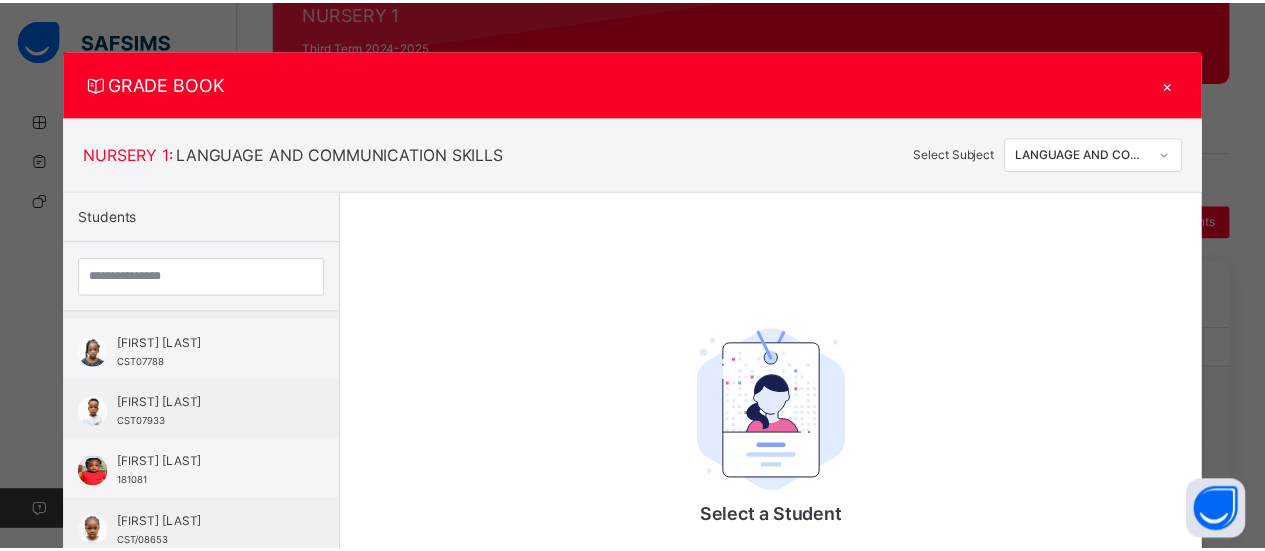 scroll, scrollTop: 211, scrollLeft: 0, axis: vertical 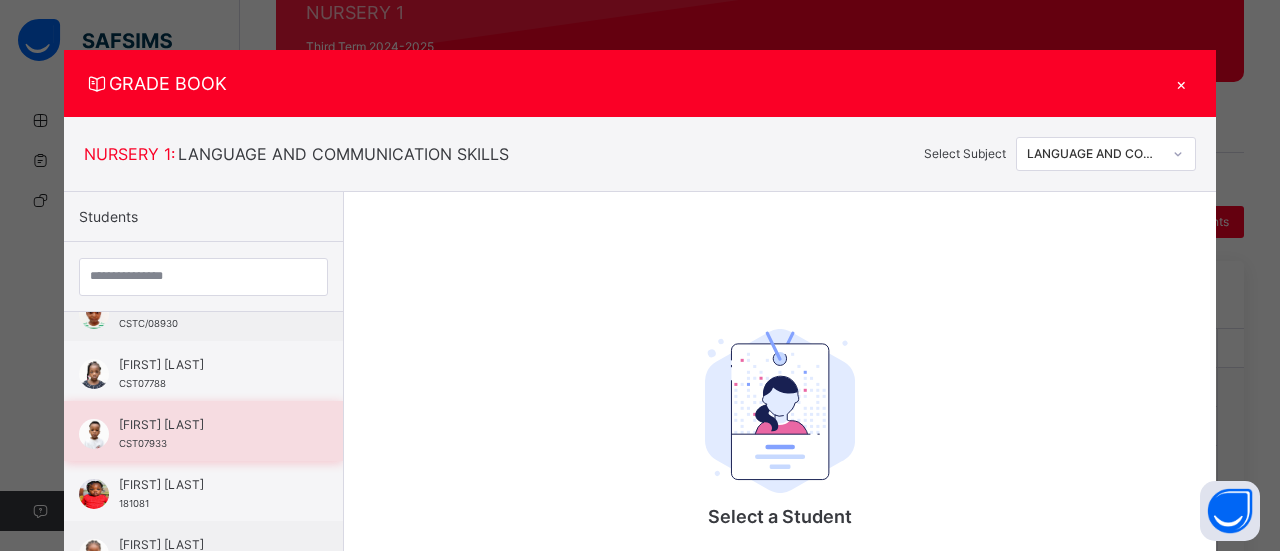 click on "[FIRST] [LAST]" at bounding box center (208, 425) 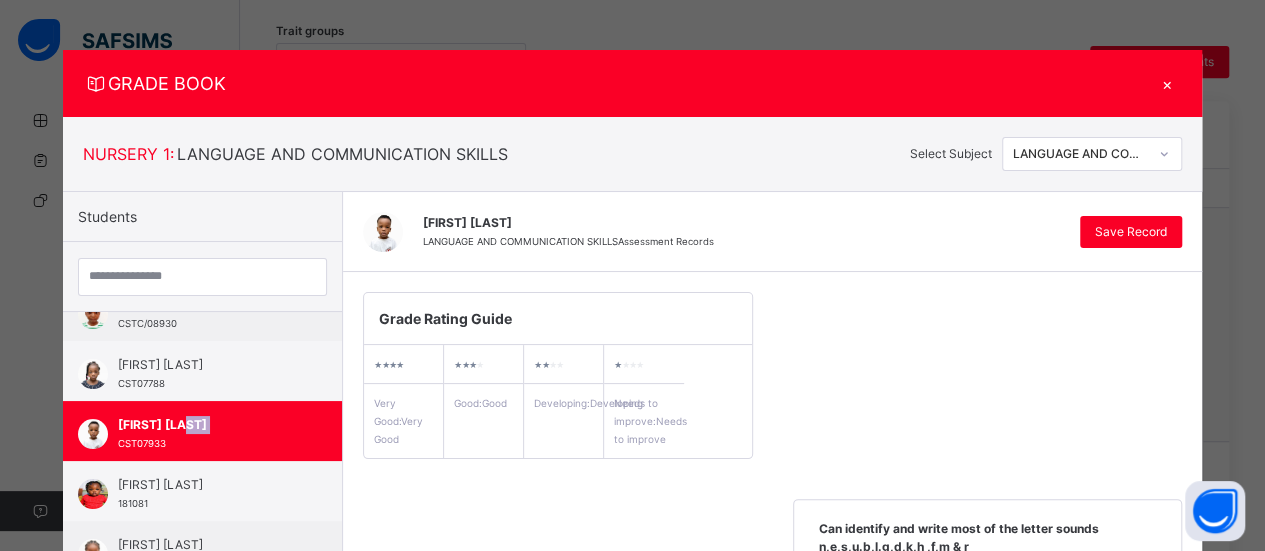 scroll, scrollTop: 252, scrollLeft: 0, axis: vertical 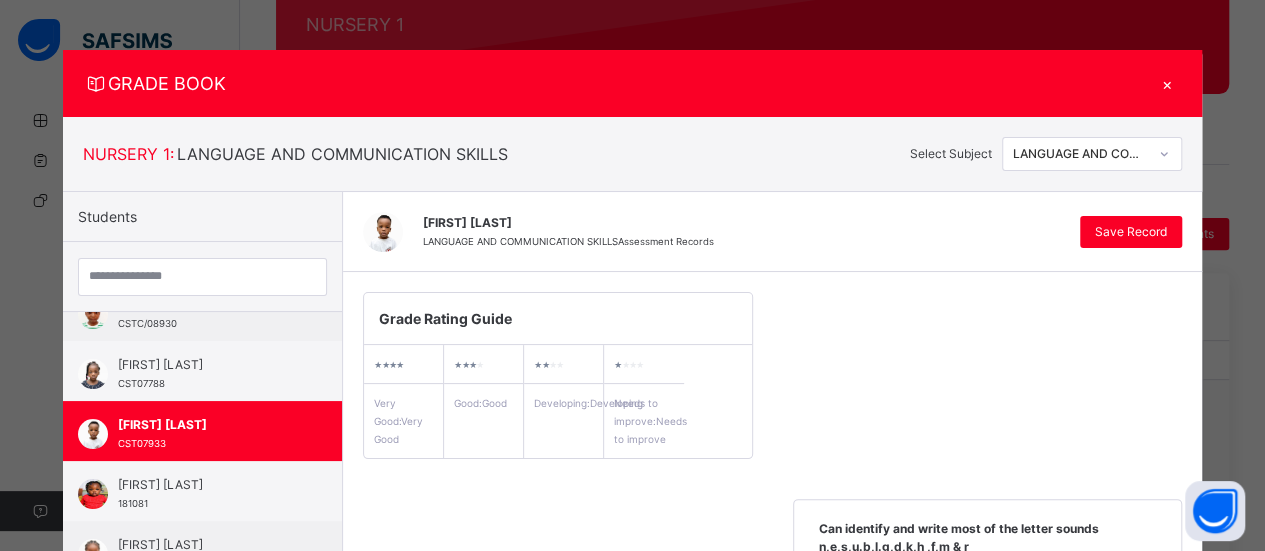 click on "×" at bounding box center (1167, 83) 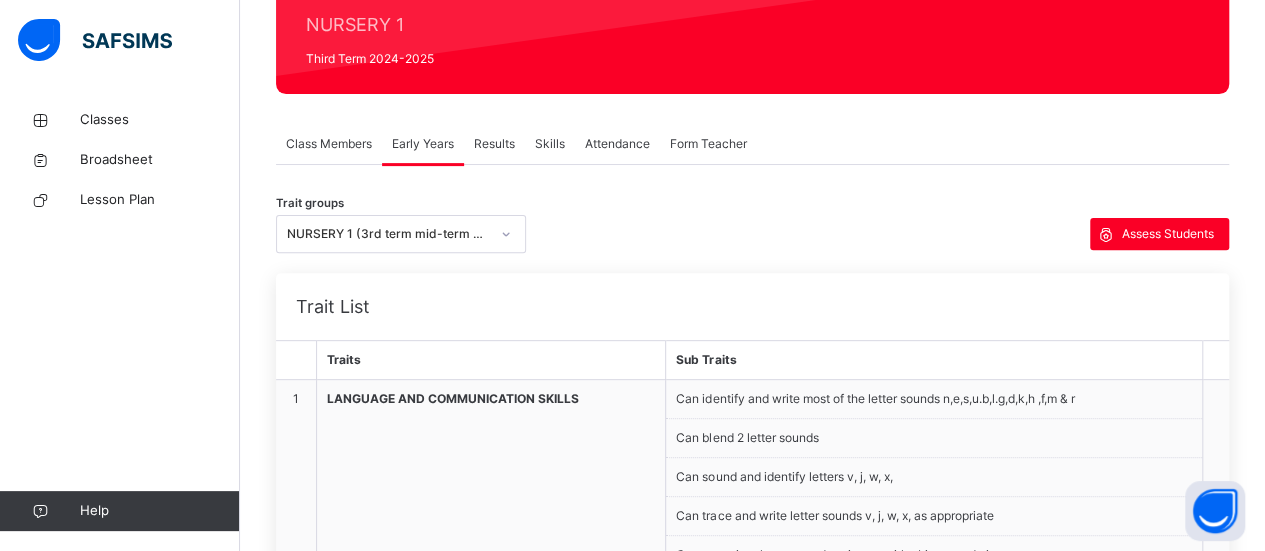 click on "Results" at bounding box center (494, 144) 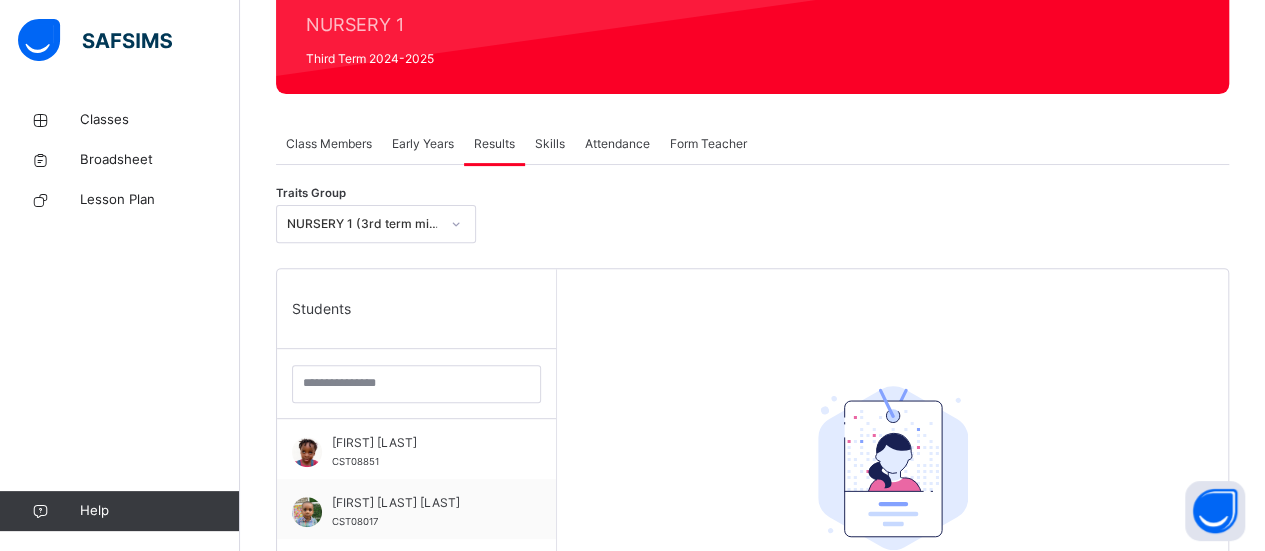 click 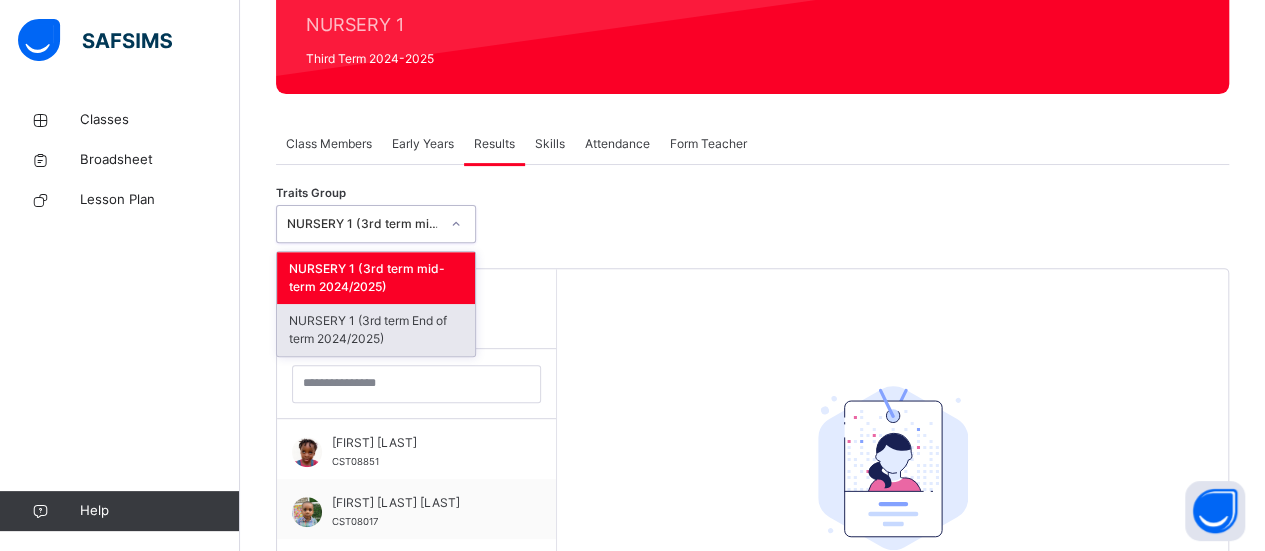 click on "NURSERY 1 (3rd term End of term 2024/2025)" at bounding box center (376, 330) 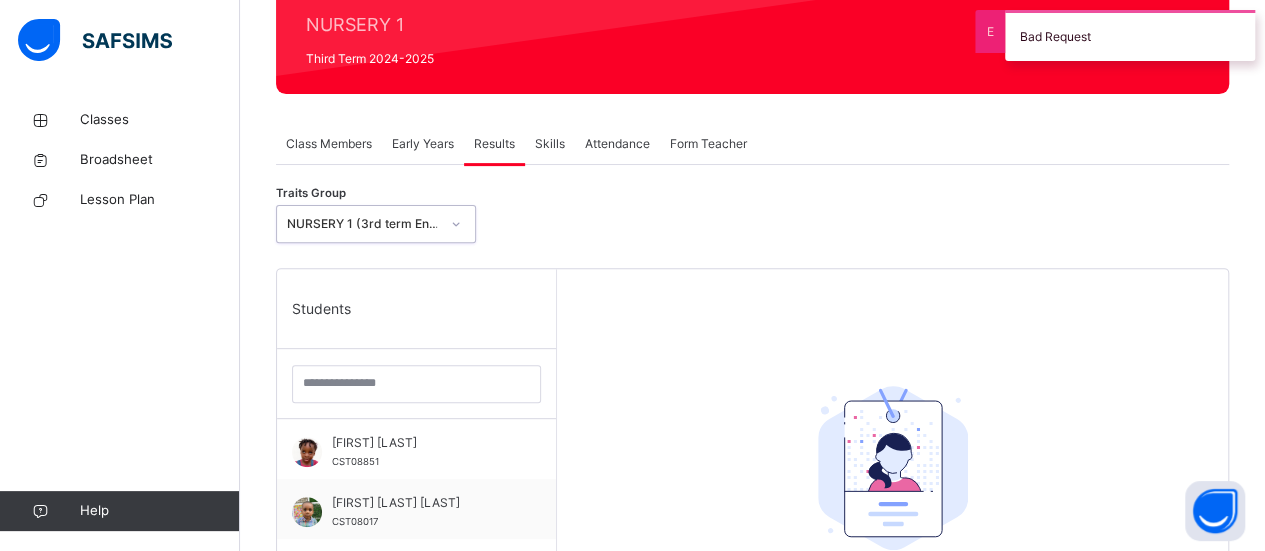 click on "Attendance" at bounding box center (617, 144) 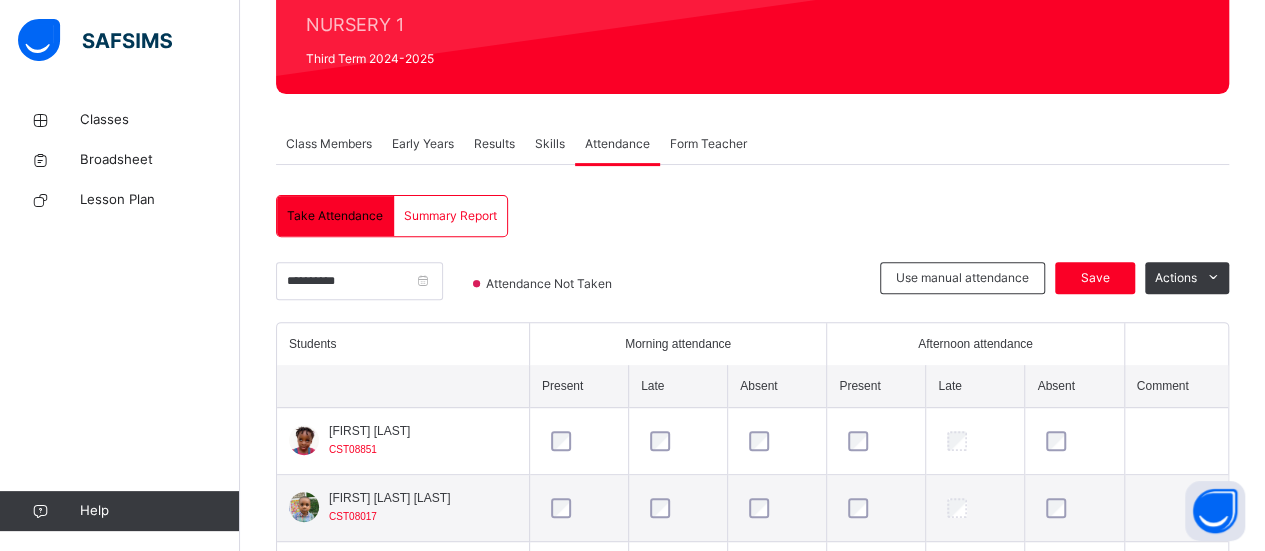 click on "Form Teacher" at bounding box center [708, 144] 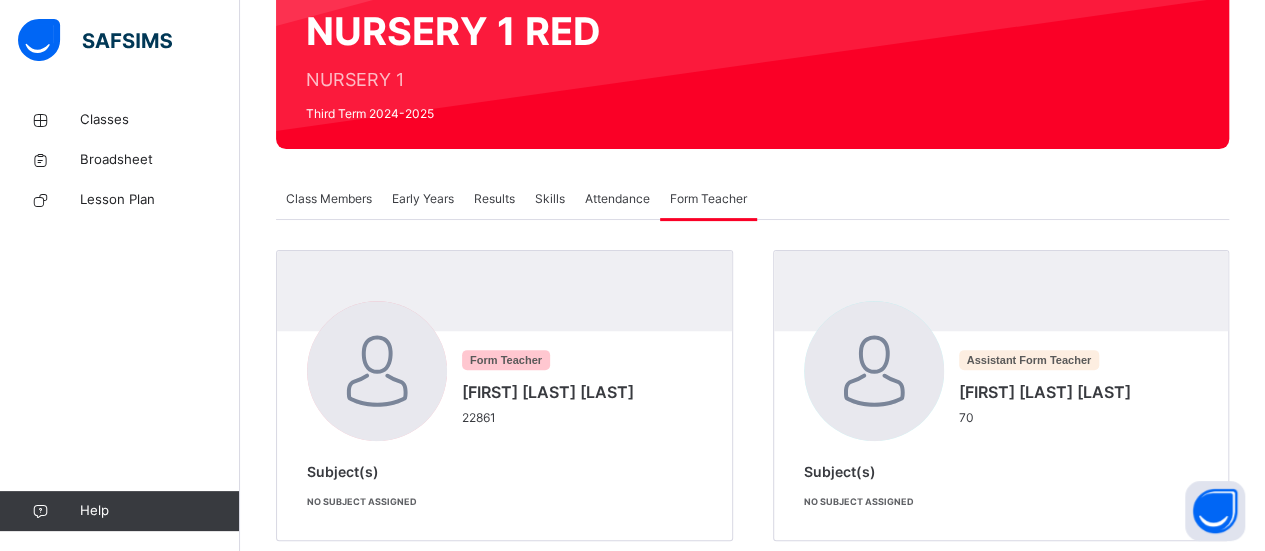 scroll, scrollTop: 201, scrollLeft: 0, axis: vertical 